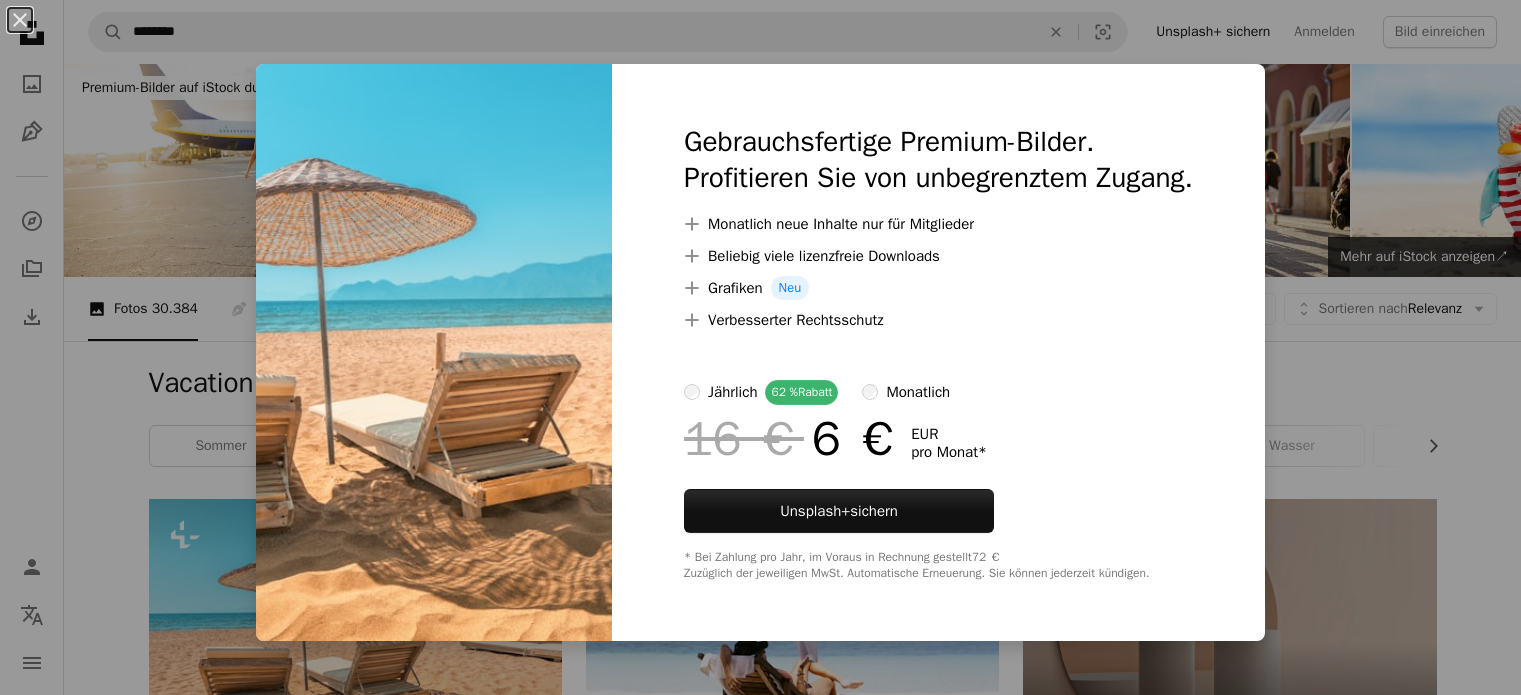scroll, scrollTop: 460, scrollLeft: 0, axis: vertical 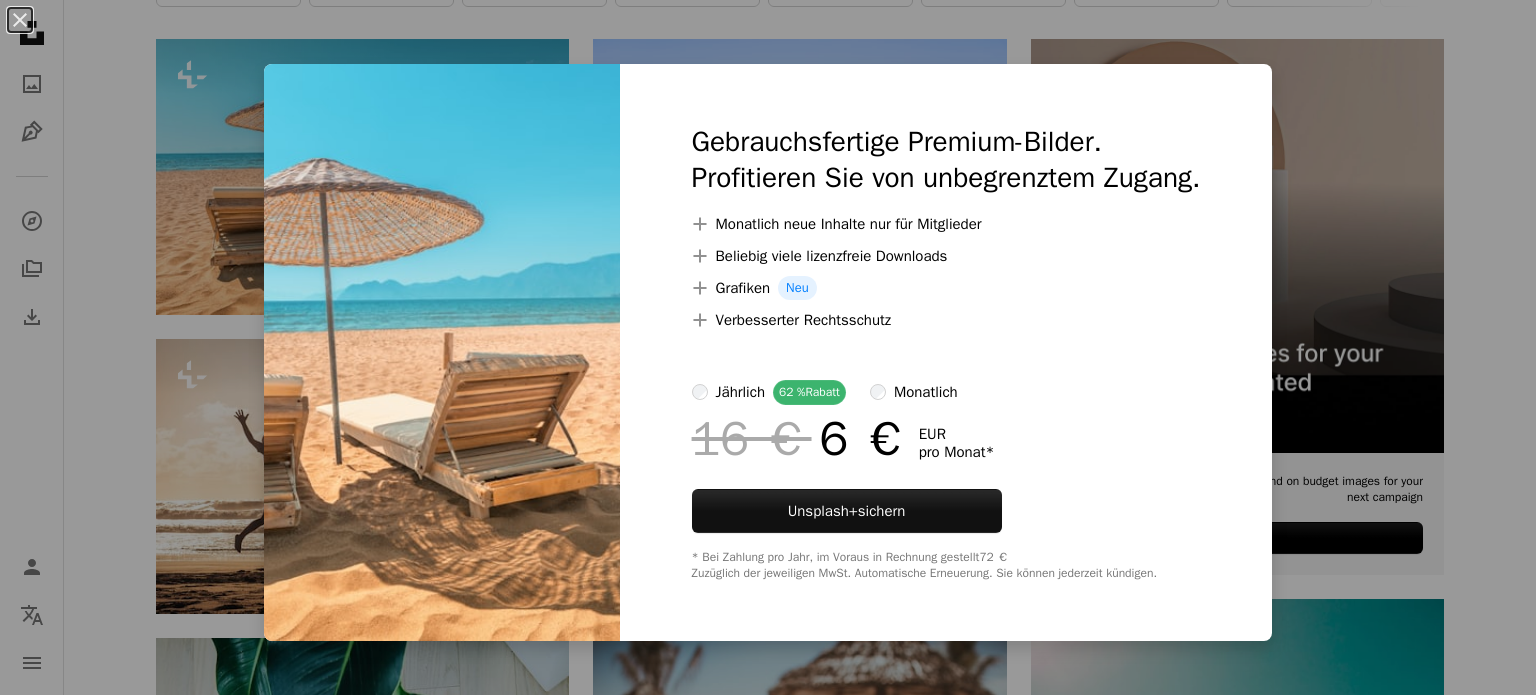 click on "An X shape Gebrauchsfertige Premium-Bilder. Profitieren Sie von unbegrenztem Zugang. A plus sign Monatlich neue Inhalte nur für Mitglieder A plus sign Beliebig viele lizenzfreie Downloads A plus sign Grafiken  Neu A plus sign Verbesserter Rechtsschutz jährlich 62 %  Rabatt monatlich 16 €   6 € EUR pro Monat * Unsplash+  sichern * Bei Zahlung pro Jahr, im Voraus in Rechnung gestellt  72 € Zuzüglich der jeweiligen MwSt. Automatische Erneuerung. Sie können jederzeit kündigen." at bounding box center (768, 347) 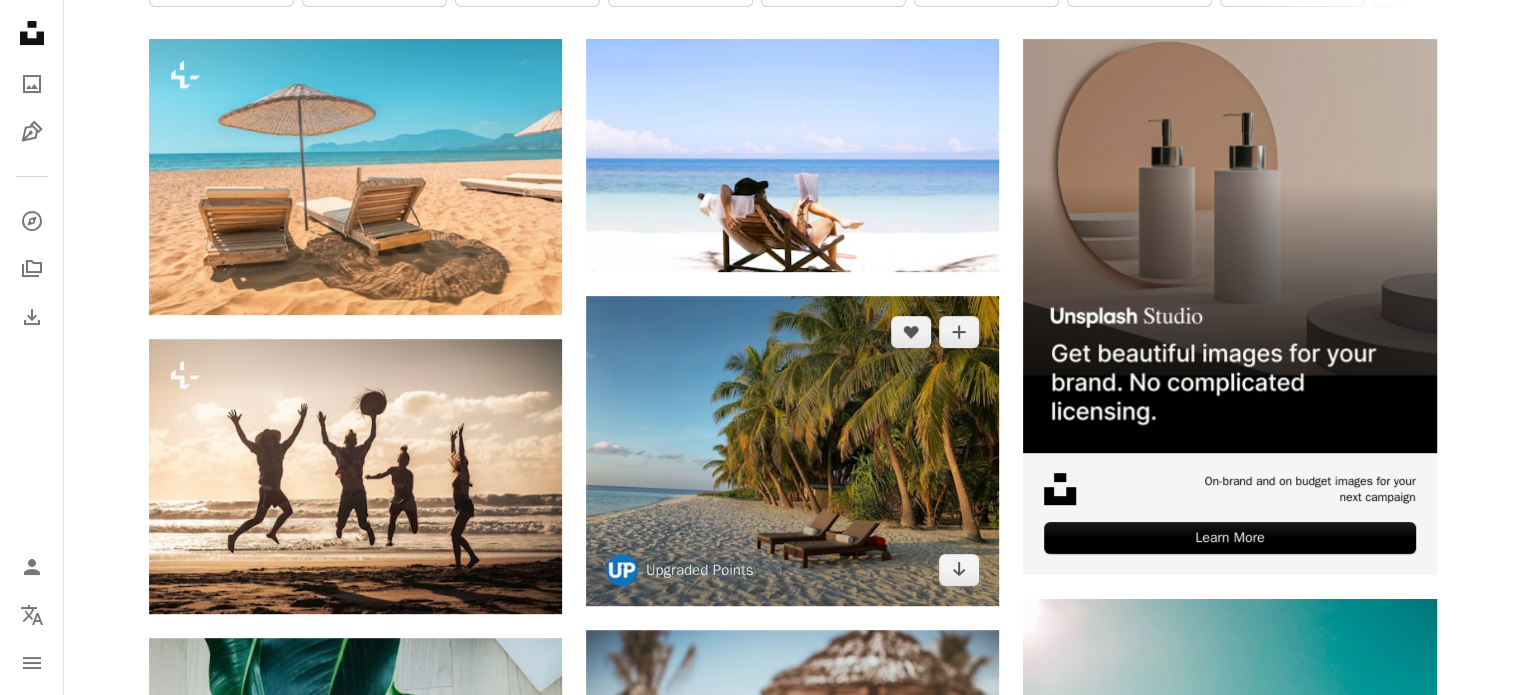 click at bounding box center [792, 451] 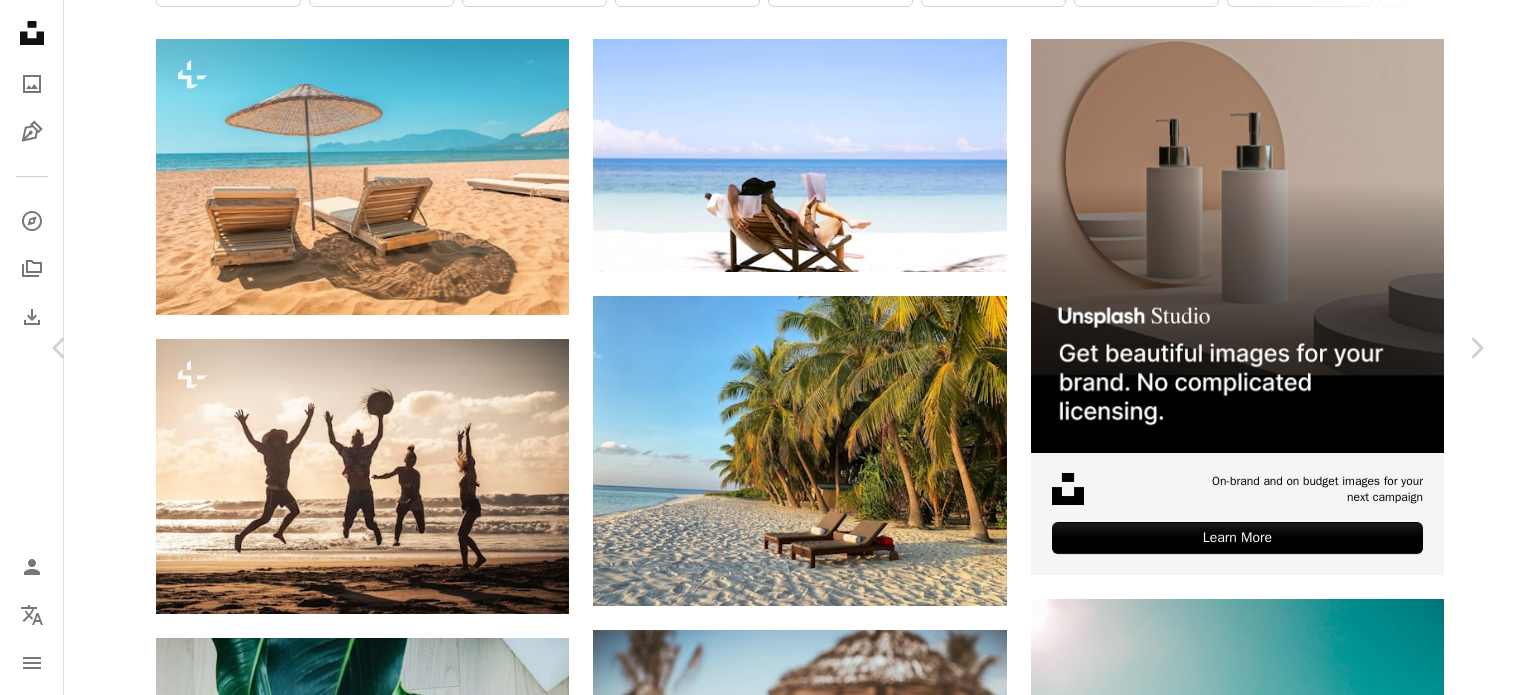 click on "An X shape Chevron left Chevron right [FIRST] [LAST] A heart A plus sign Kostenlos herunterladen Chevron down Zoom in Aufrufe 13.522.927 Downloads 92.170 A forward-right arrow Teilen Info icon Info More Actions A map marker [CITY], [COUNTRY] Calendar outlined Veröffentlicht am  6. Oktober 2020 Safety Kostenlos zu verwenden im Rahmen der  Unsplash Lizenz Strand Meer blau grün Hotel Sand Malediven Stuhl Ferien Insel Villa Erholungsort Handtuch Bungalow Inseln Marriott W Hotel reise Sommer Pflanze Hintergrundmotive Ähnliche Premium-Bilder auf iStock durchsuchen  |  20 % Rabatt mit Aktionscode UNSPLASH20 Mehr auf iStock anzeigen  ↗ Ähnliche Bilder A heart A plus sign [FIRST] [LAST] Für Anfragen verfügbar A checkmark inside of a circle Arrow pointing down Plus sign for Unsplash+ A heart A plus sign [FIRST] [LAST] Für  Unsplash+ A lock Herunterladen A heart A plus sign [FIRST] [LAST] Arrow pointing down Plus sign for Unsplash+ A heart A plus sign [FIRST] [LAST] Für" at bounding box center (768, 4654) 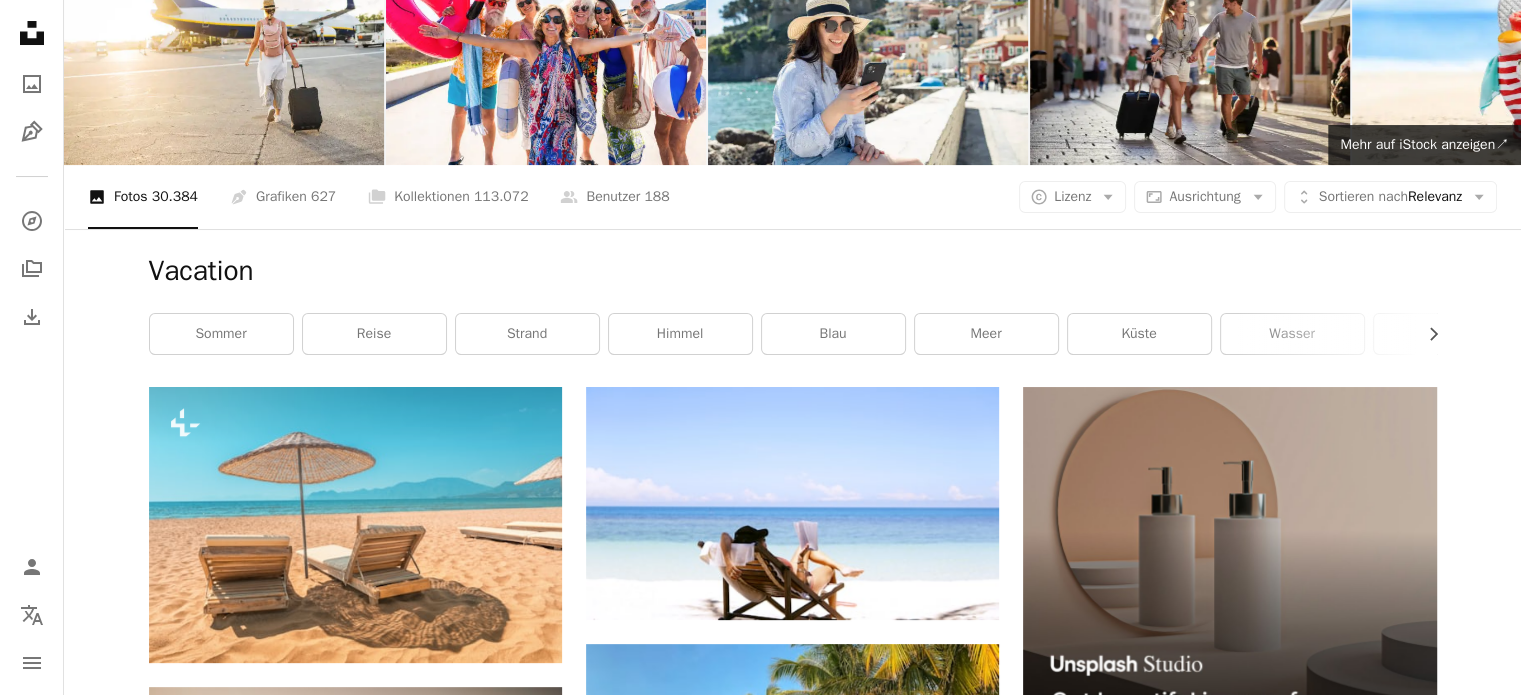 scroll, scrollTop: 108, scrollLeft: 0, axis: vertical 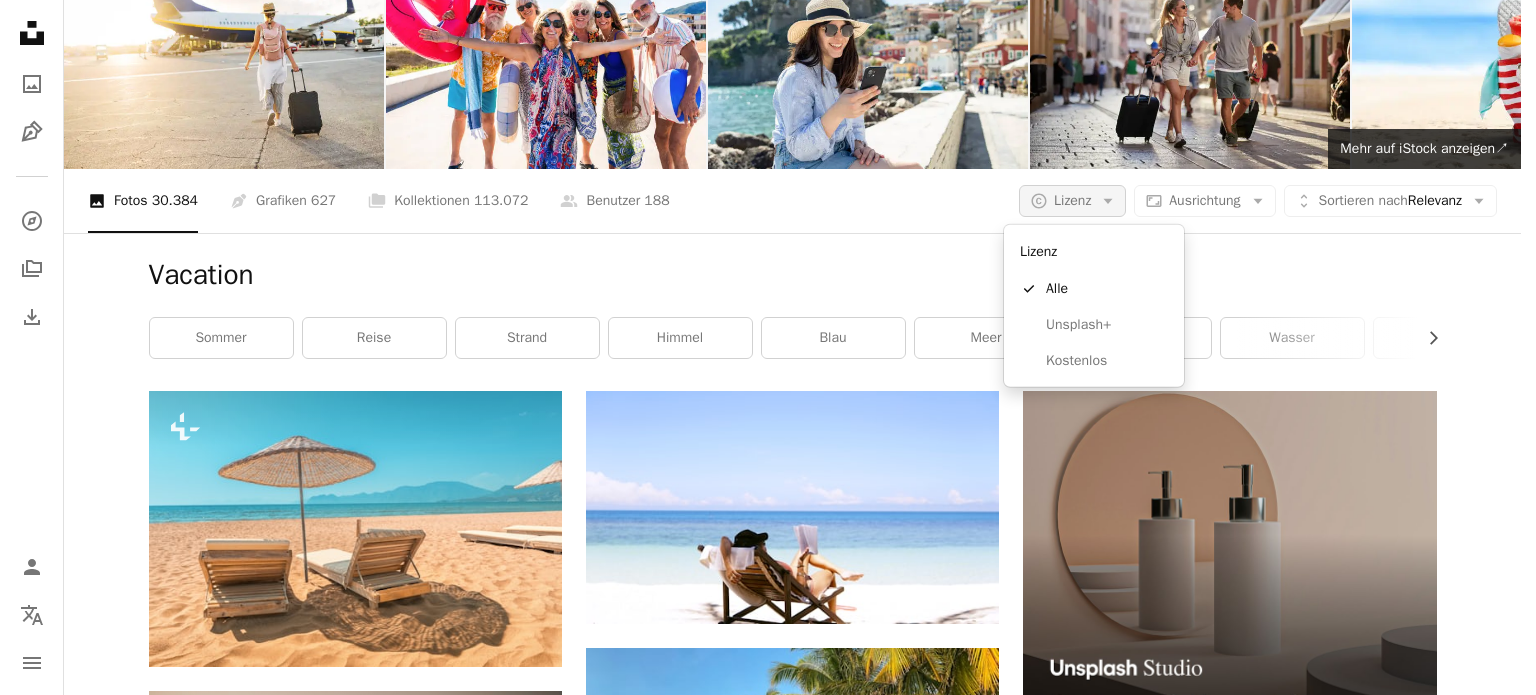 click on "Arrow down" 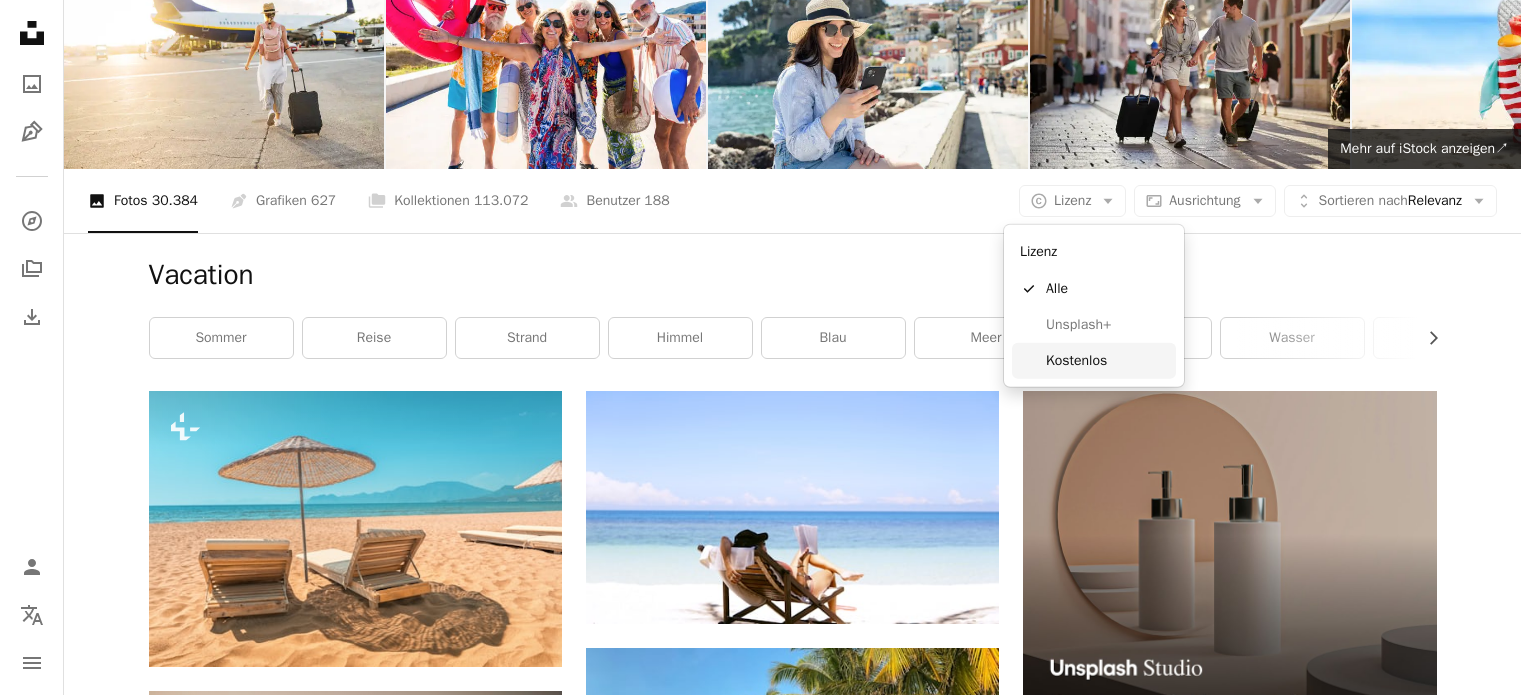 click on "Kostenlos" at bounding box center (1107, 361) 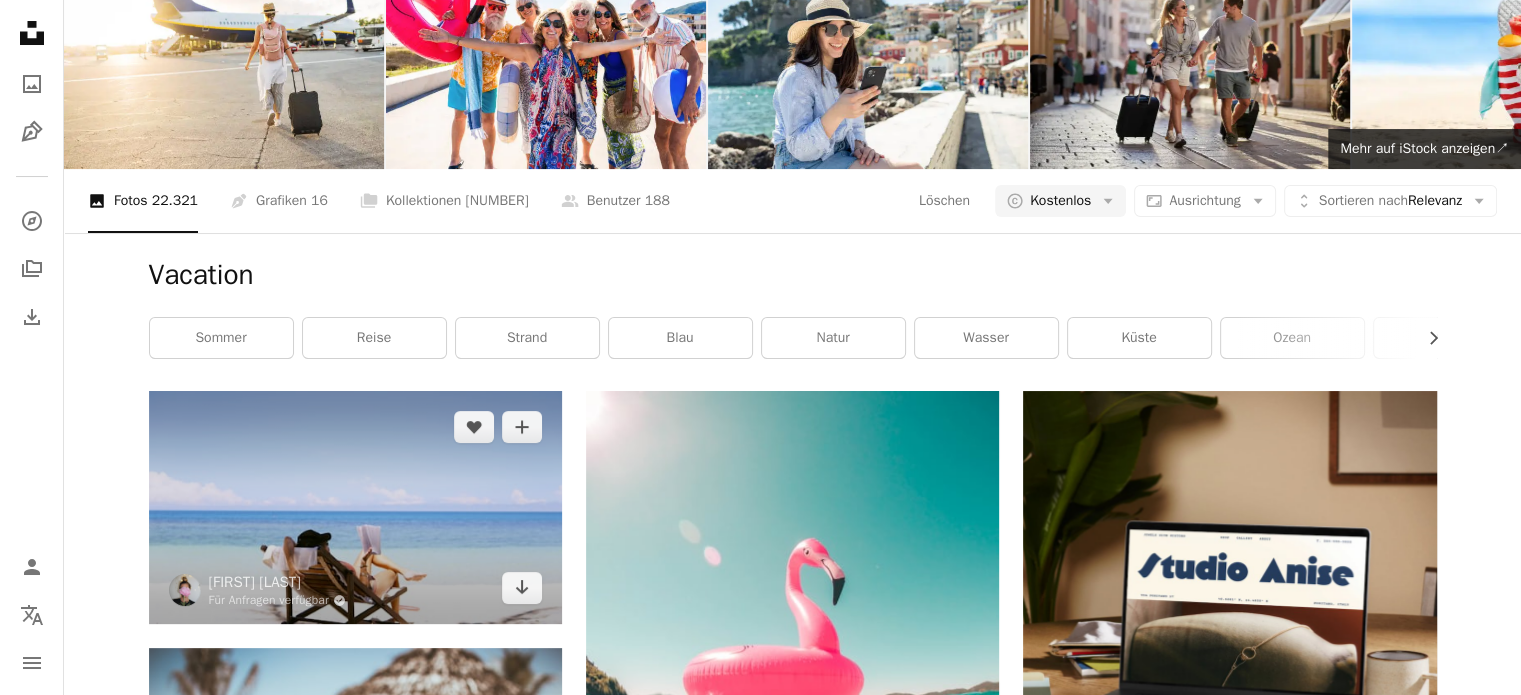 scroll, scrollTop: 463, scrollLeft: 0, axis: vertical 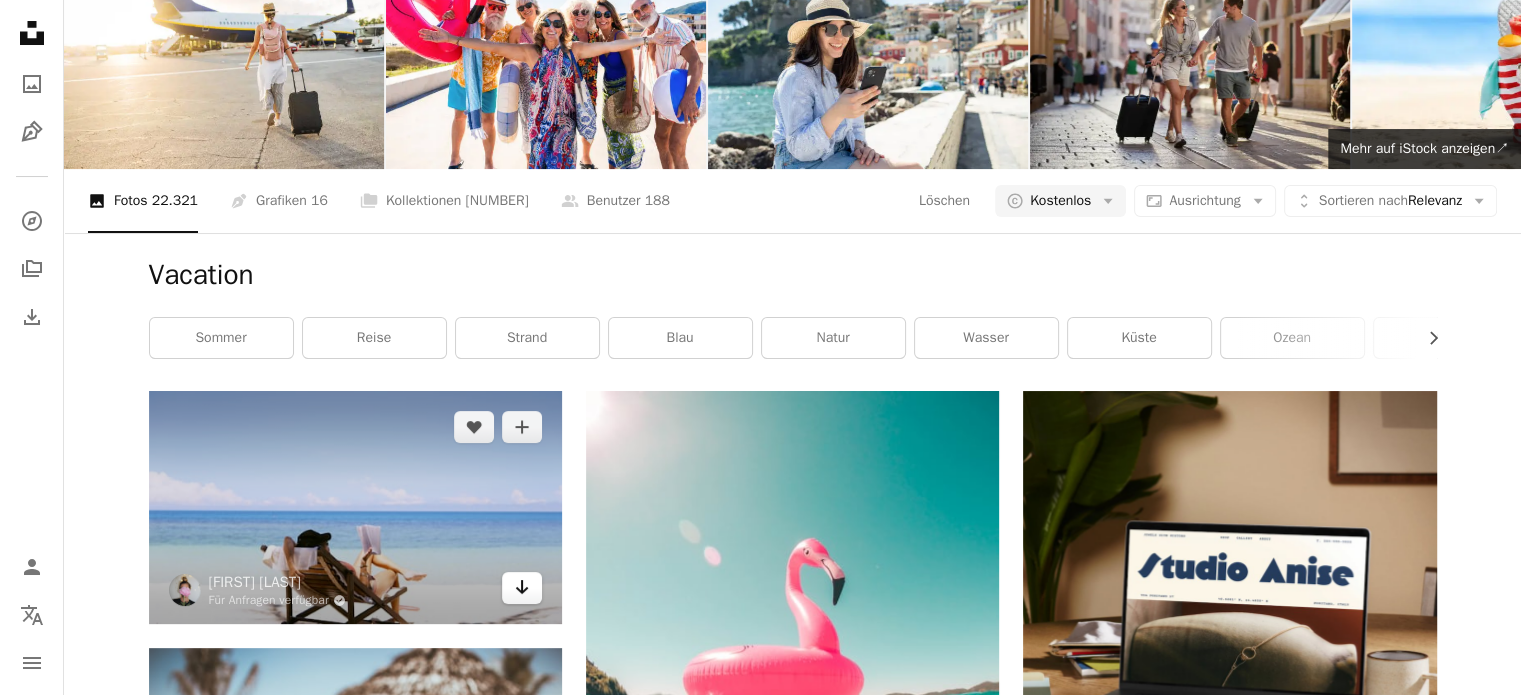 click 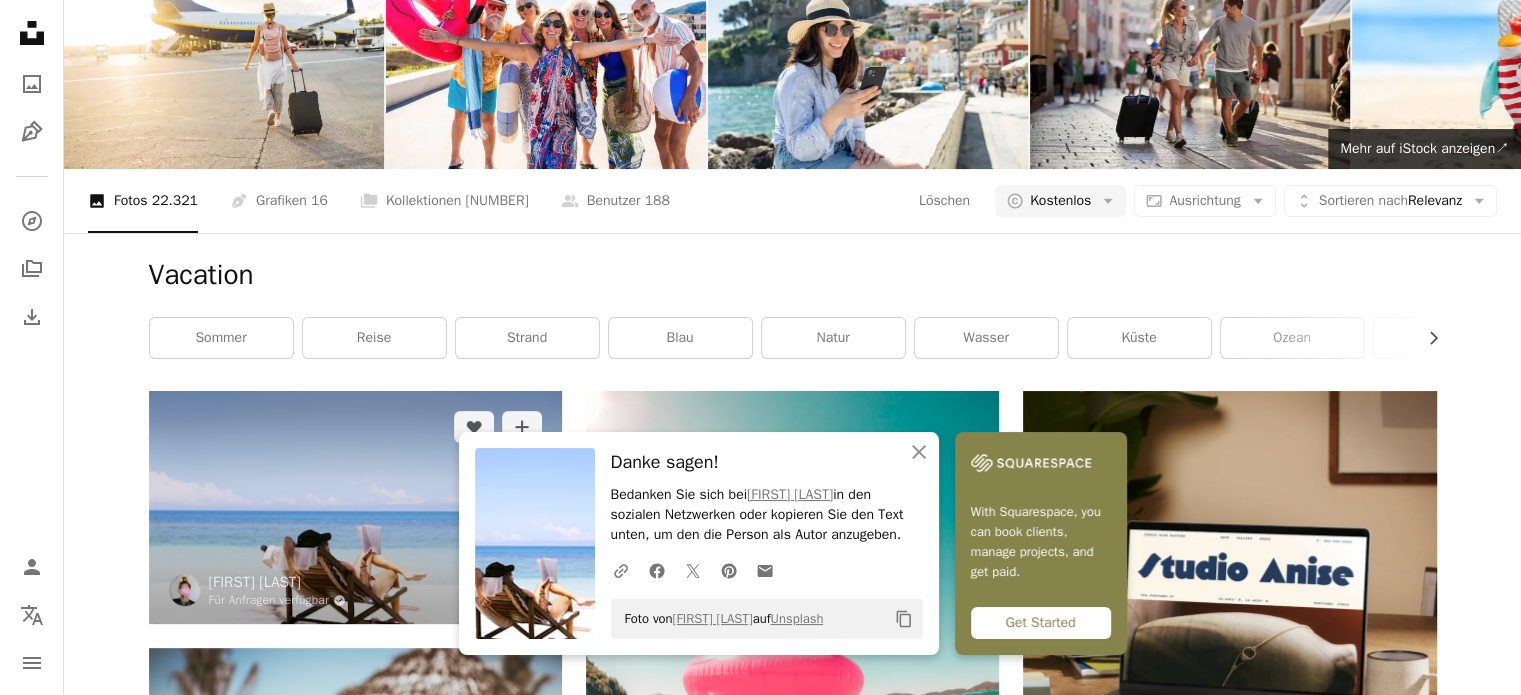 click at bounding box center (355, 507) 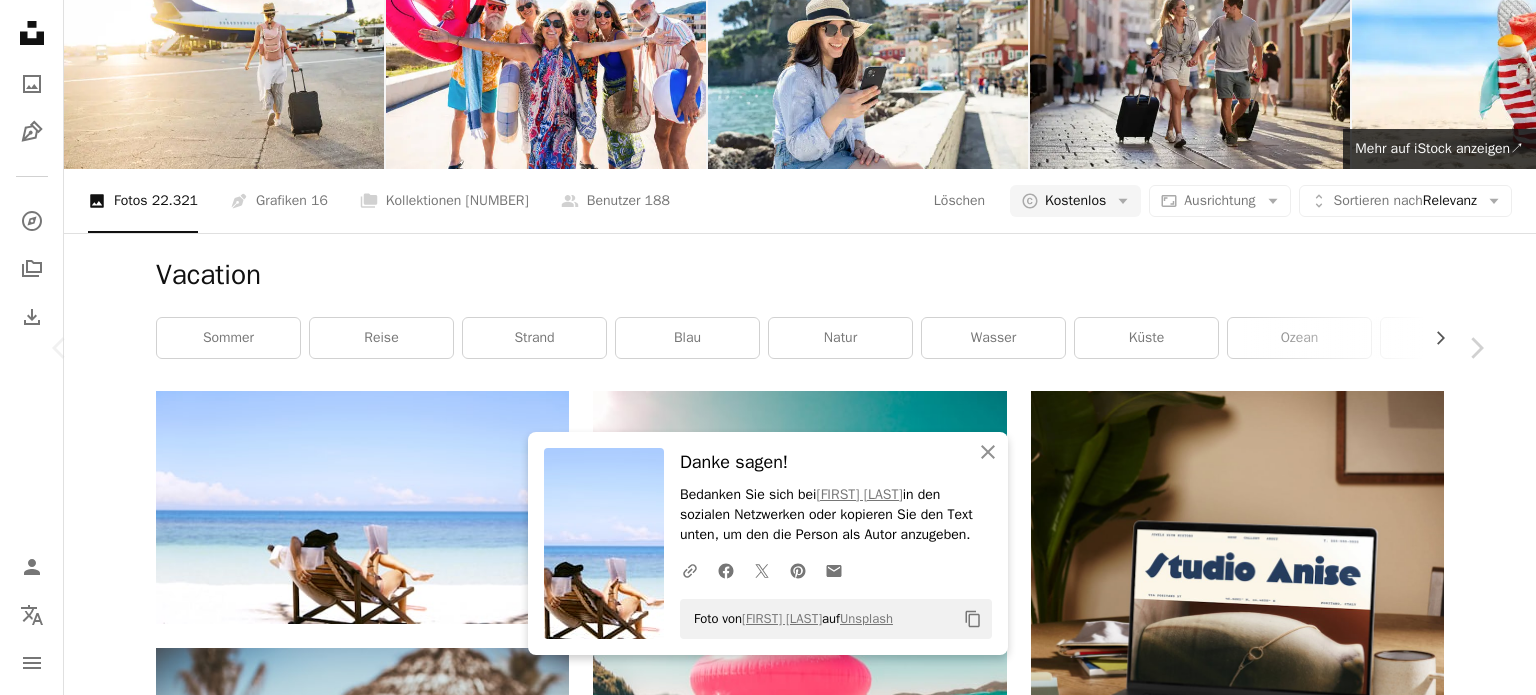 click on "An X shape Chevron left Chevron right An X shape Schließen Danke sagen! Bedanken Sie sich bei [FIRST] [LAST] in den sozialen Netzwerken oder kopieren Sie den Text unten, um den die Person als Autor anzugeben. A URL sharing icon (chains) Facebook icon X (formerly Twitter) icon Pinterest icon An envelope Foto von [FIRST] [LAST] auf Unsplash
Copy content [FIRST] [LAST] Für Anfragen verfügbar A checkmark inside of a circle A heart A plus sign Kostenlos herunterladen Chevron down Zoom in Aufrufe 23.443.304 Downloads 136.590 A forward-right arrow Teilen Info icon Info More Actions A map marker thailand Calendar outlined Veröffentlicht am [DAY]. [MONTH] [YEAR] Camera SONY, ILCE-6400 Safety Kostenlos zu verwenden im Rahmen der Unsplash Lizenz Strand blau Buch Thailand Ferien entspannen Chillout reise Mensch Volk Möbel Kleidung Kleidung Kostenlose Bilder Ähnliche Premium-Bilder auf iStock durchsuchen | 20 % Rabatt mit Aktionscode UNSPLASH20 Mehr auf iStock anzeigen ↗ Ähnliche Bilder A heart A heart" at bounding box center (768, 5002) 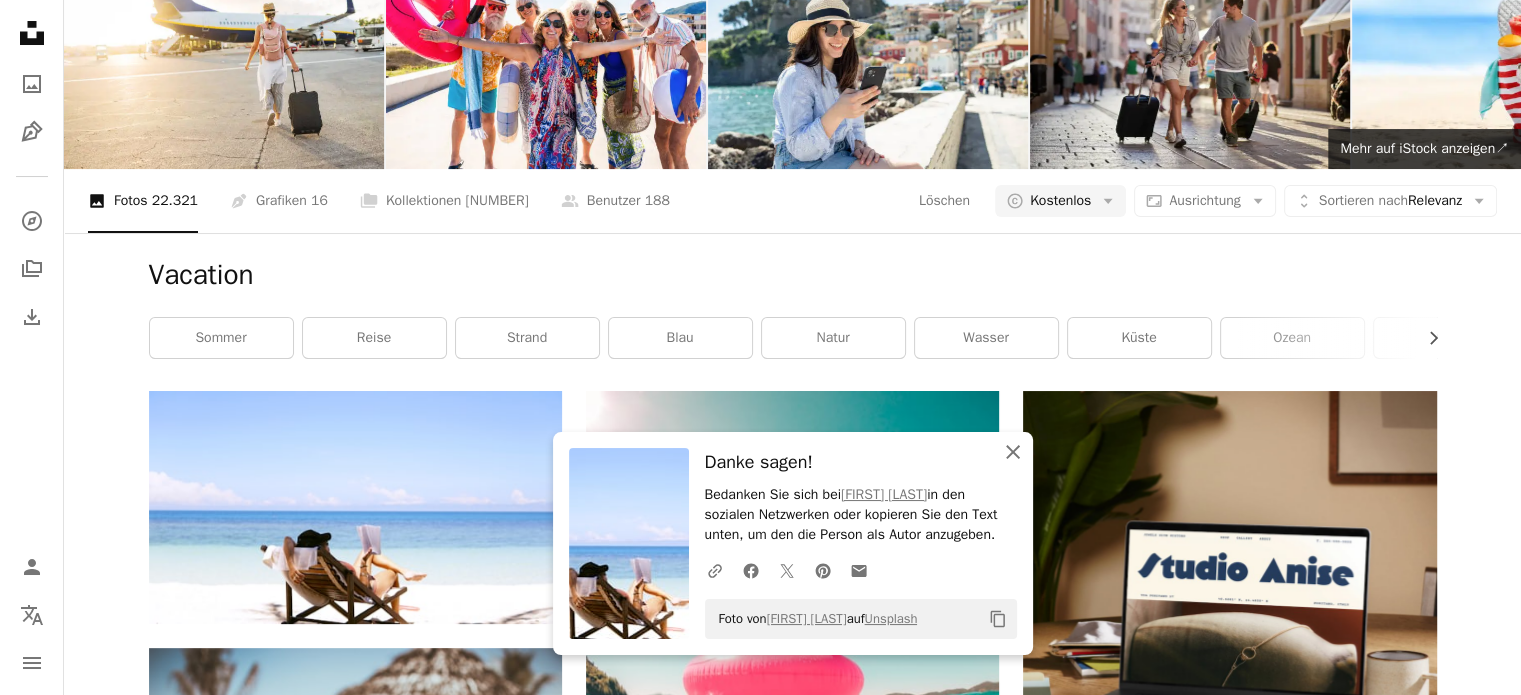 click on "An X shape" 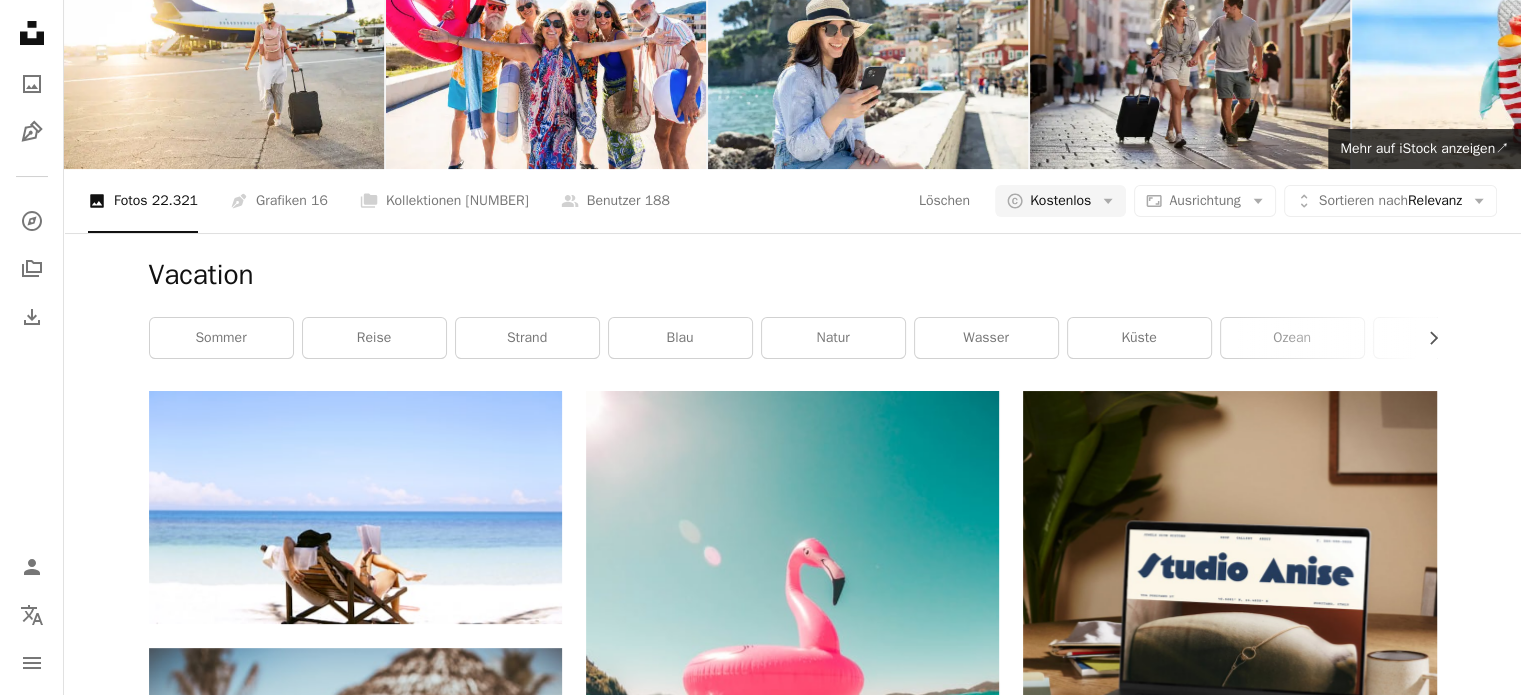 scroll, scrollTop: 3428, scrollLeft: 0, axis: vertical 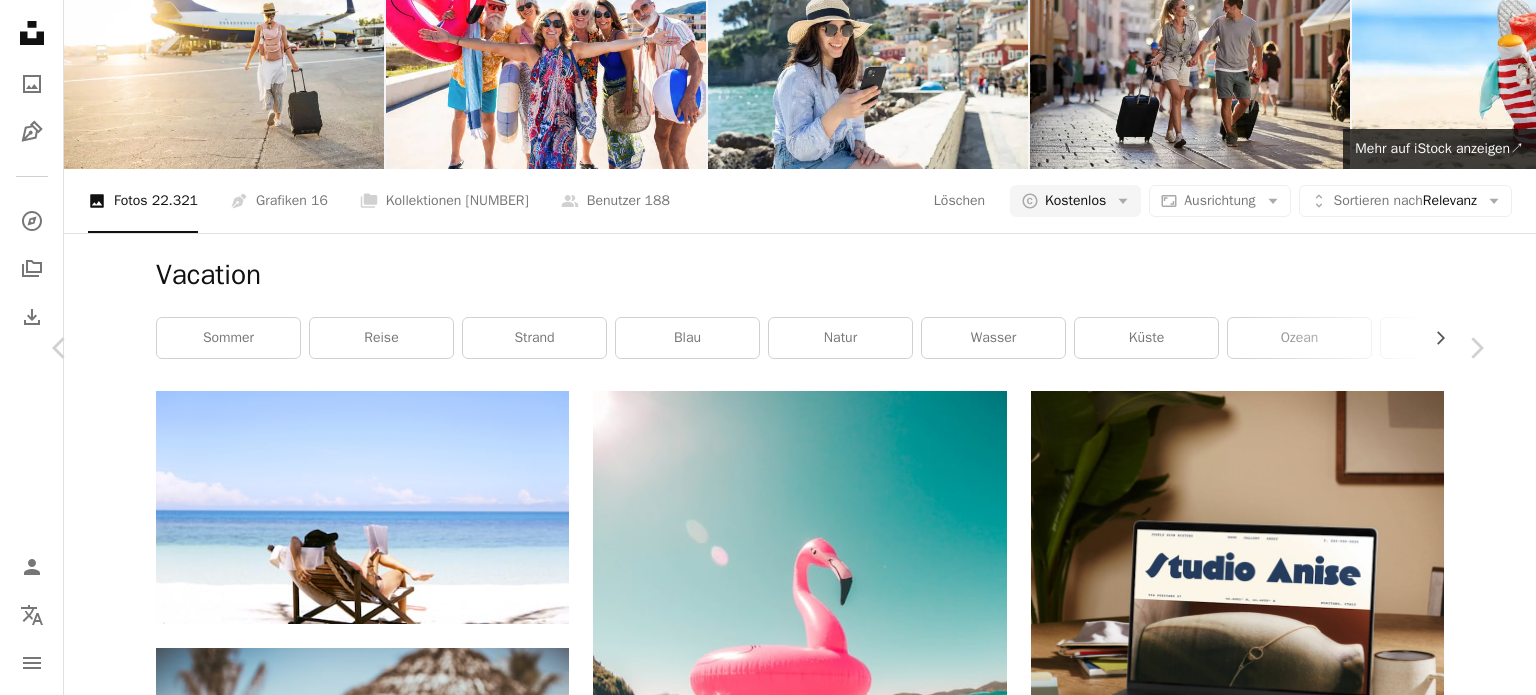 click on "Chevron down" 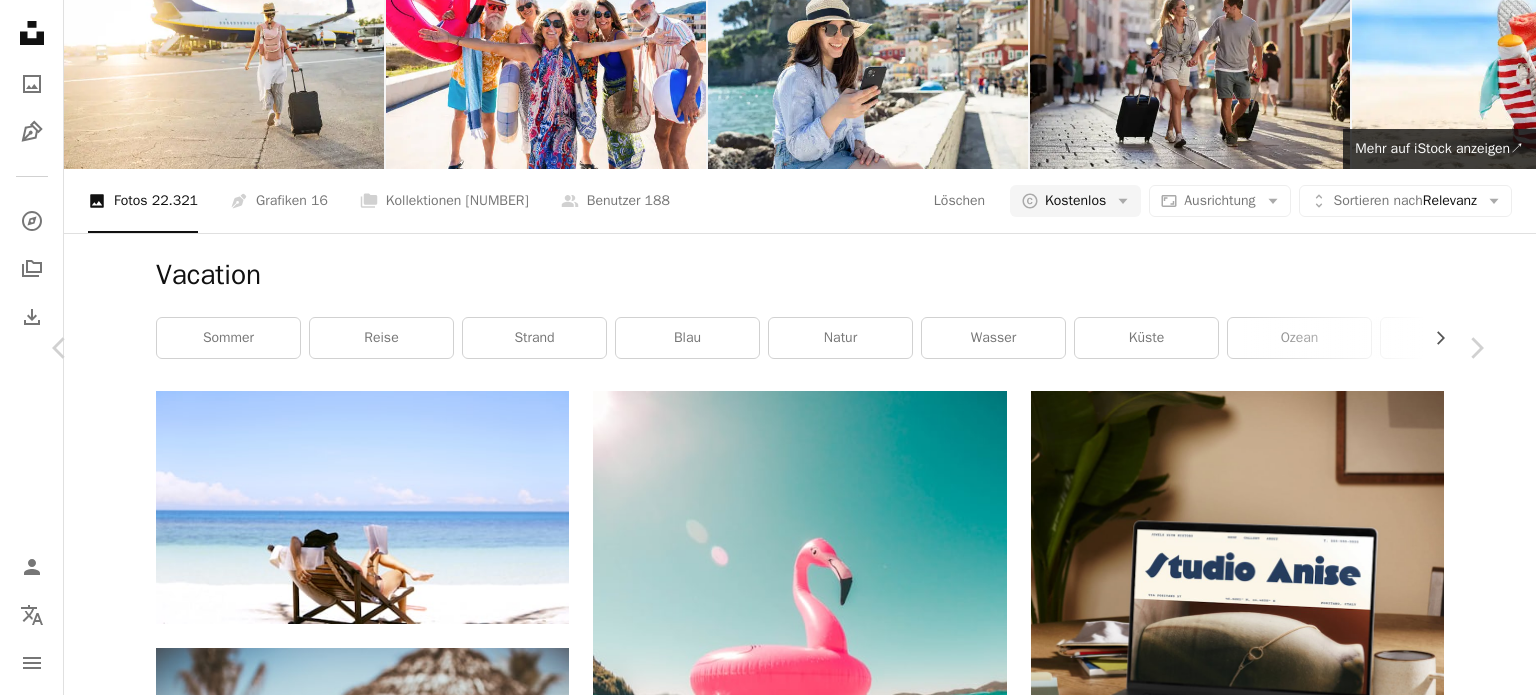 click on "( 3834 x 4531 )" at bounding box center (1300, 10742) 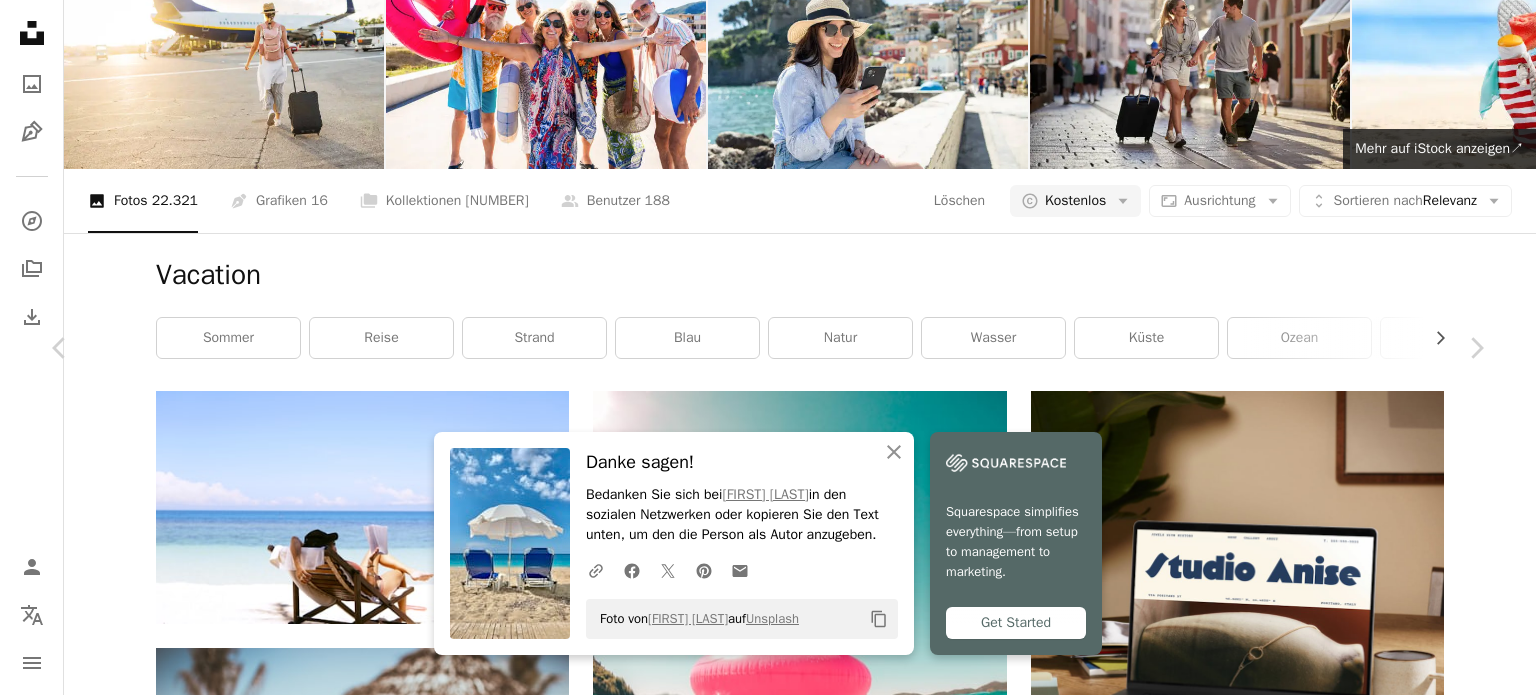 drag, startPoint x: 836, startPoint y: 535, endPoint x: 815, endPoint y: 521, distance: 25.23886 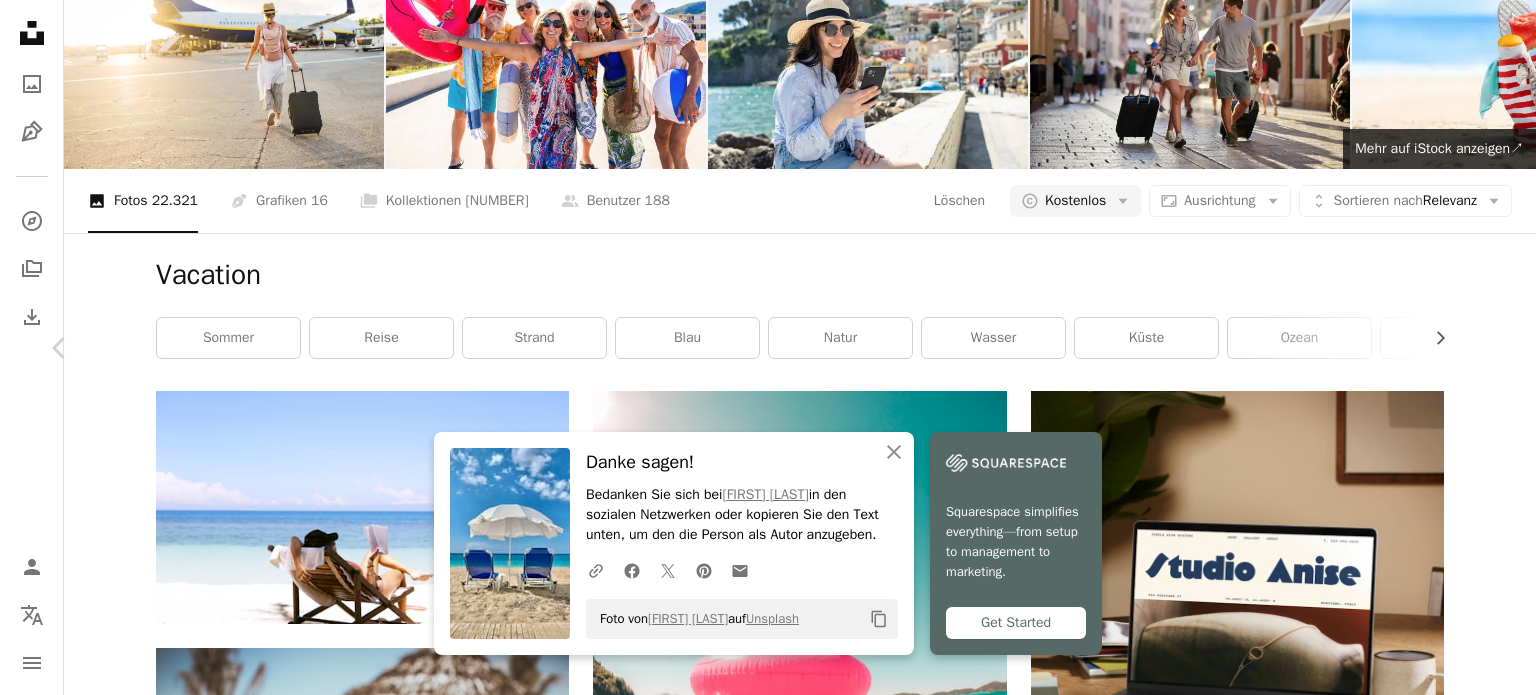 click on "Chevron right" at bounding box center [1476, 348] 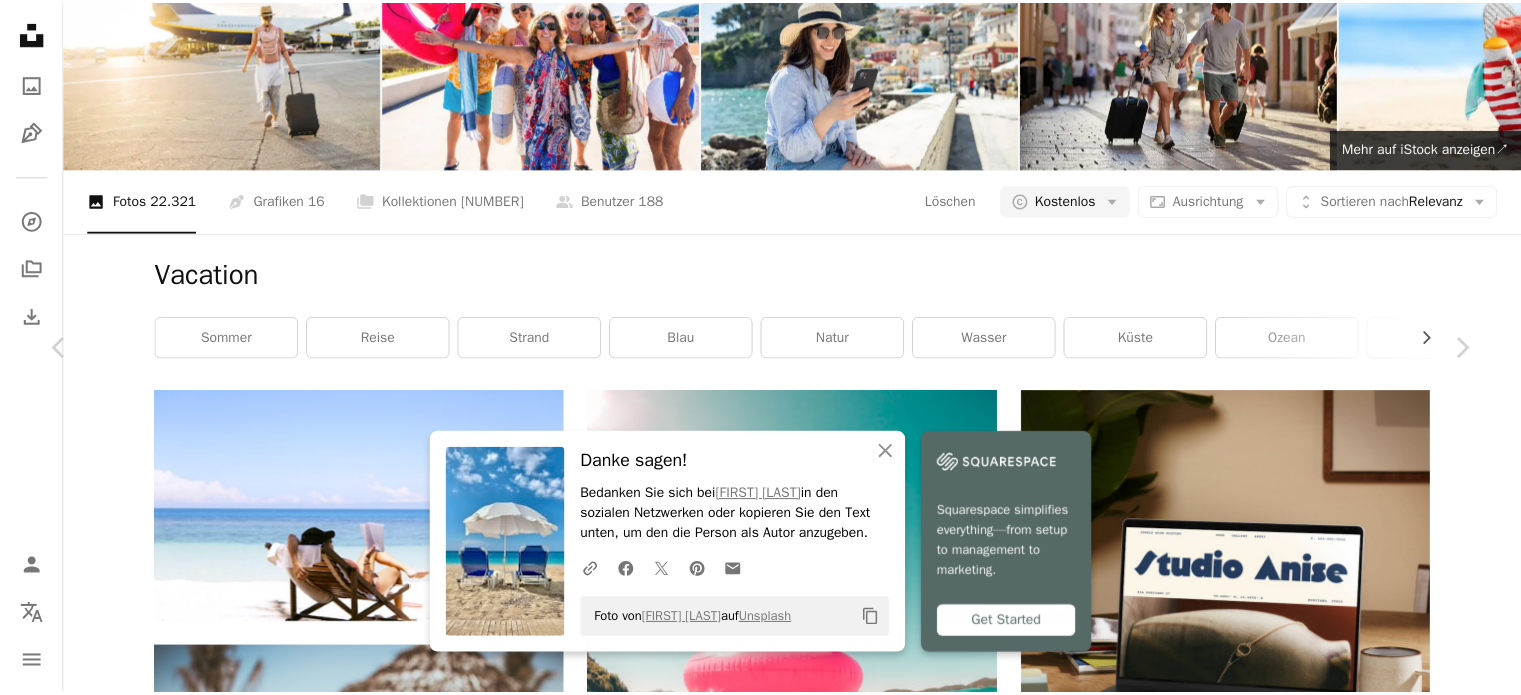 scroll, scrollTop: 0, scrollLeft: 0, axis: both 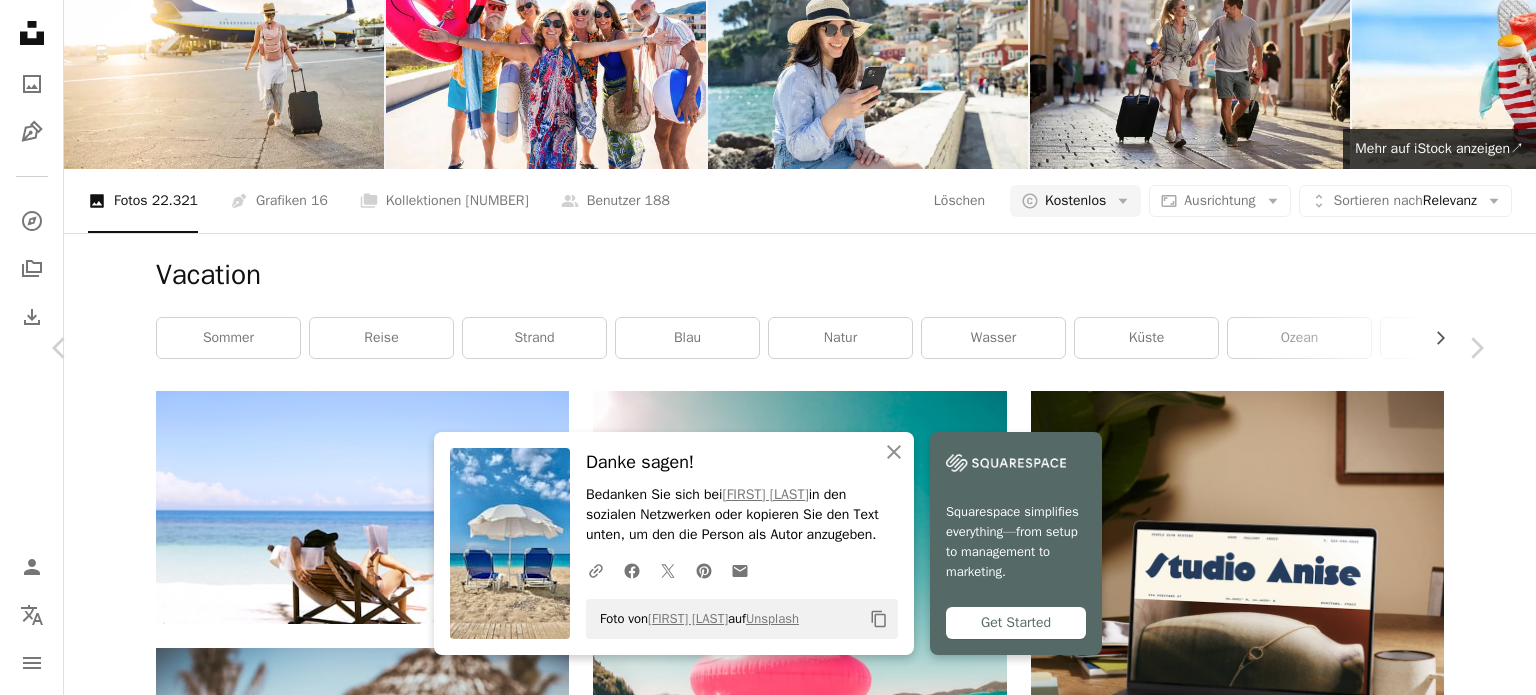 click on "An X shape Chevron left Chevron right An X shape Schließen Danke sagen! Bedanken Sie sich bei  [FIRST] [LAST]  in den sozialen Netzwerken oder kopieren Sie den Text unten, um den die Person als Autor anzugeben. A URL sharing icon (chains) Facebook icon X (formerly Twitter) icon Pinterest icon An envelope Foto von  [FIRST] [LAST]  auf  Unsplash
Copy content Squarespace simplifies everything—from setup to management to marketing. Get Started [FIRST] [LAST] [FIRST] [LAST] A heart A plus sign Kostenlos herunterladen Chevron down Zoom in Aufrufe 9.394.498 Downloads 23.550 A forward-right arrow Teilen Info icon Info More Actions A map marker [CITY], [COUNTRY] Calendar outlined Veröffentlicht am  17. Mai 2020 Camera GoPro, HERO5 Black Safety Kostenlos zu verwenden im Rahmen der  Unsplash Lizenz Land Mensch Meer blau Kleidung Abenteuer Turkei Ferien draußen Kleidung Fallschirm Fethiye Freizeitaktivitäten Segelfliegen Kostenlose Bilder Ähnliche Premium-Bilder auf iStock durchsuchen  |   ↗ A heart" at bounding box center [768, 10884] 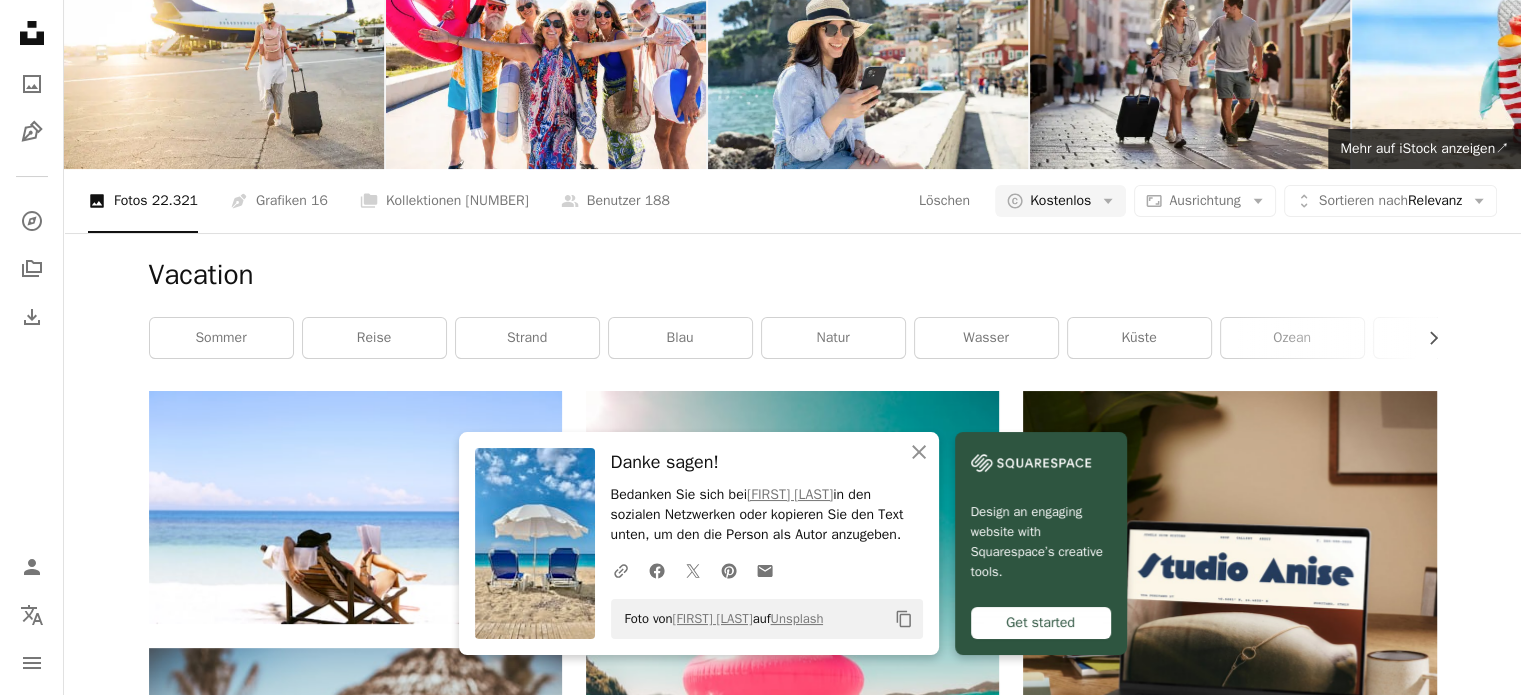 click at bounding box center [792, 4261] 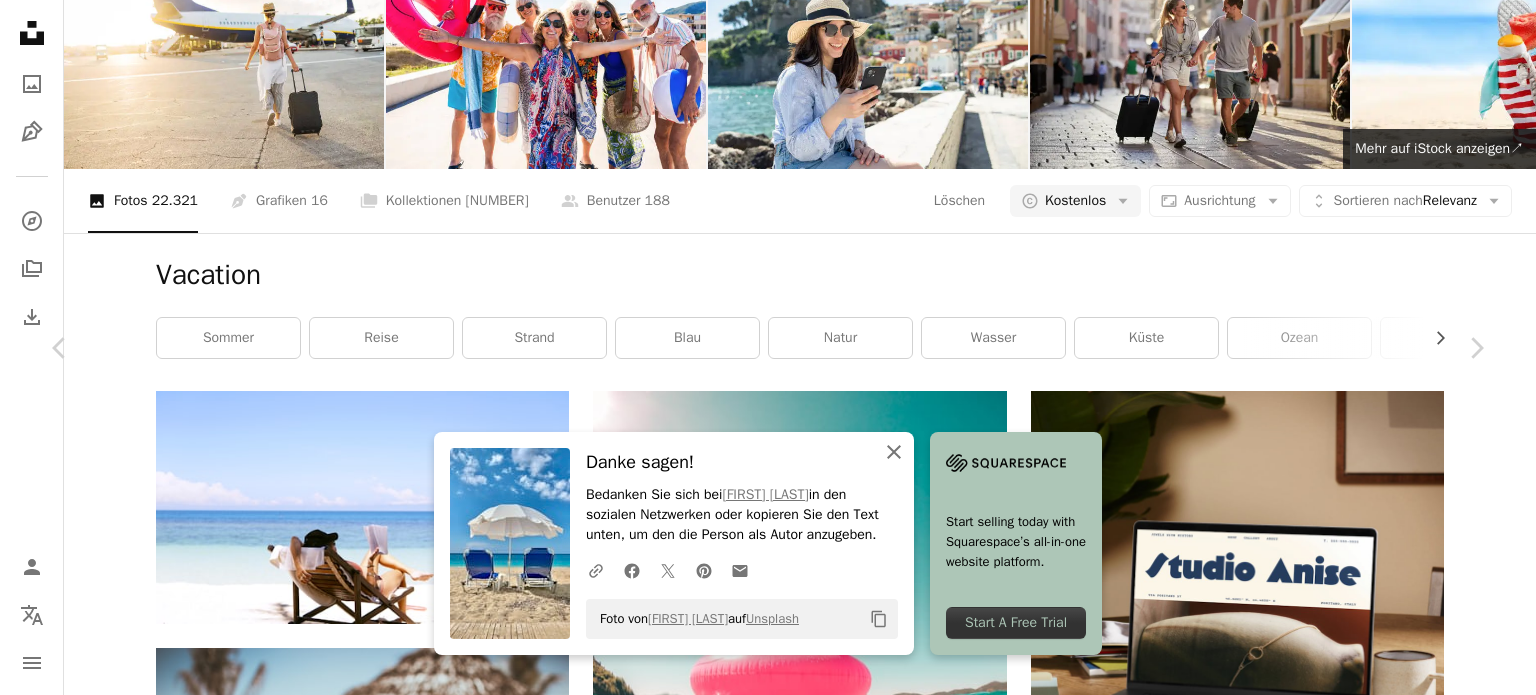 click on "An X shape" 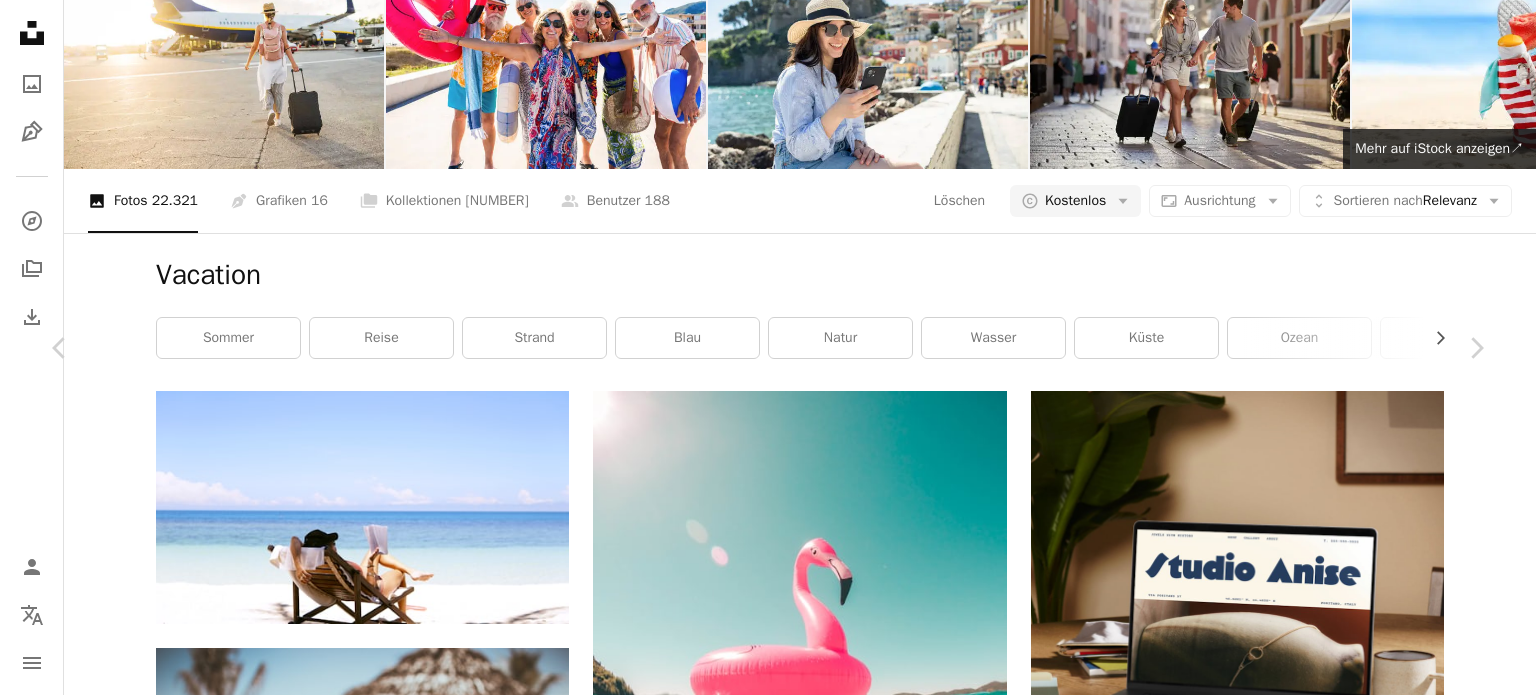 click on "An X shape Chevron left Chevron right [FIRST] [LAST] [FIRST] [LAST] A heart A plus sign Kostenlos herunterladen Chevron down Zoom in Aufrufe 11.279.409 Downloads 50.537 A forward-right arrow Teilen Info icon Info More Actions A map marker [CITY], [COUNTRY] Calendar outlined Veröffentlicht am  4. Mai 2021 Camera Apple, iPhone XR Safety Kostenlos zu verwenden im Rahmen der  Unsplash Lizenz Strand Meer Sommer Wolken Griechenland Sand Wolken am Himmel reisend Sommer-Strand Küste Erinnerungen türkis Sandstrand Abenteuerreisen Sommerzeit Blauer Himmel Sonnenschirm [CITY] blau Möbel Public Domain-Bilder Ähnliche Premium-Bilder auf iStock durchsuchen  |  20 % Rabatt mit Aktionscode UNSPLASH20 Mehr auf iStock anzeigen  ↗ Ähnliche Bilder A heart A plus sign [FIRST] [LAST] Arrow pointing down A heart A plus sign [FIRST] [LAST] Für Anfragen verfügbar A checkmark inside of a circle Arrow pointing down A heart A plus sign [FIRST] [LAST] Arrow pointing down A heart A plus sign [FIRST] [LAST] Für Anfragen verfügbar A heart" at bounding box center [768, 10884] 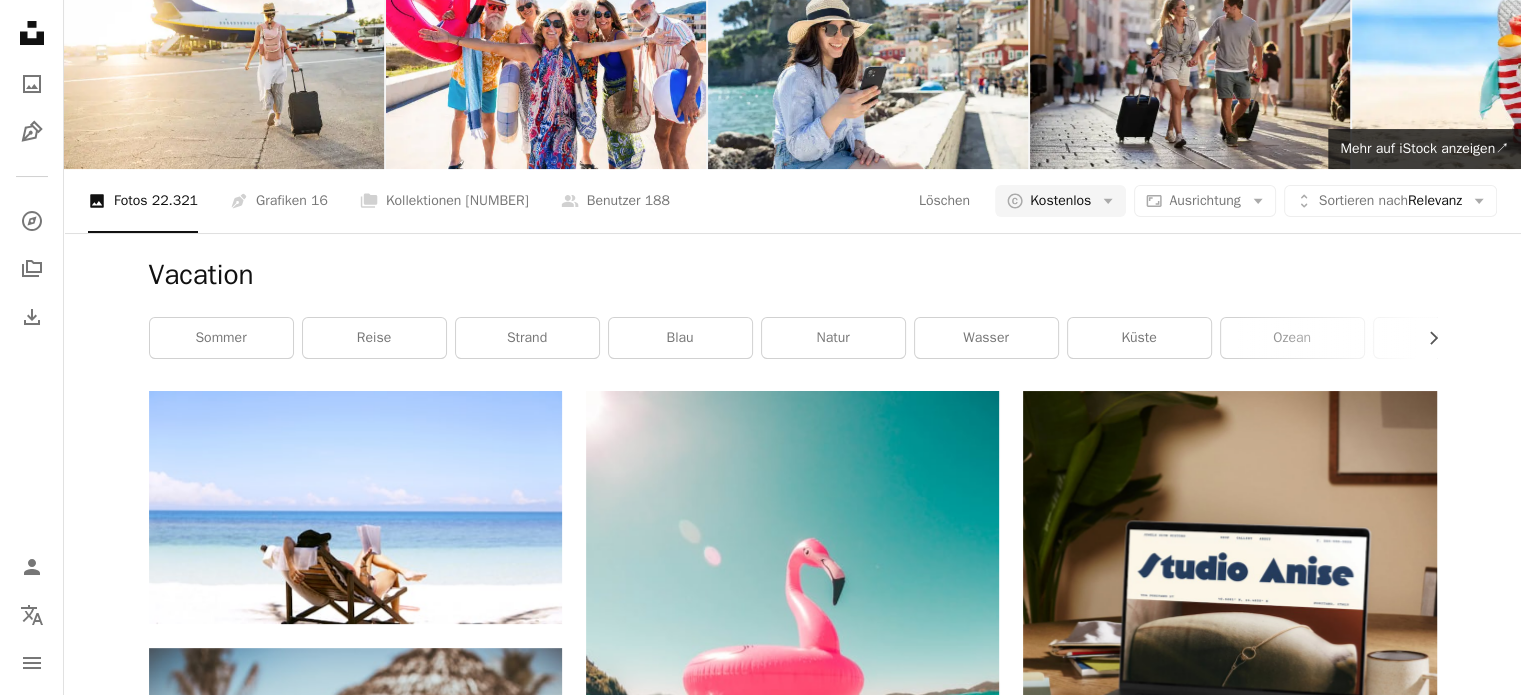 scroll, scrollTop: 3844, scrollLeft: 0, axis: vertical 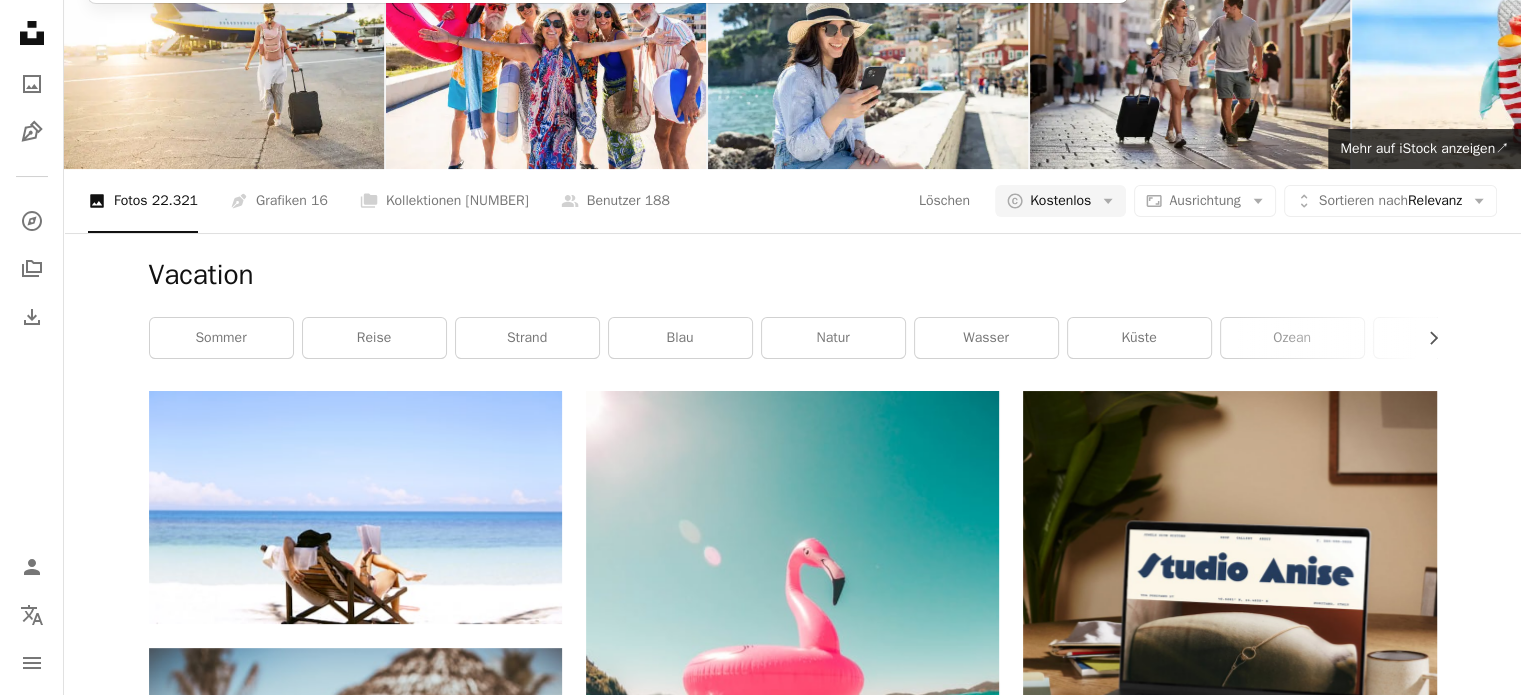 type on "*****" 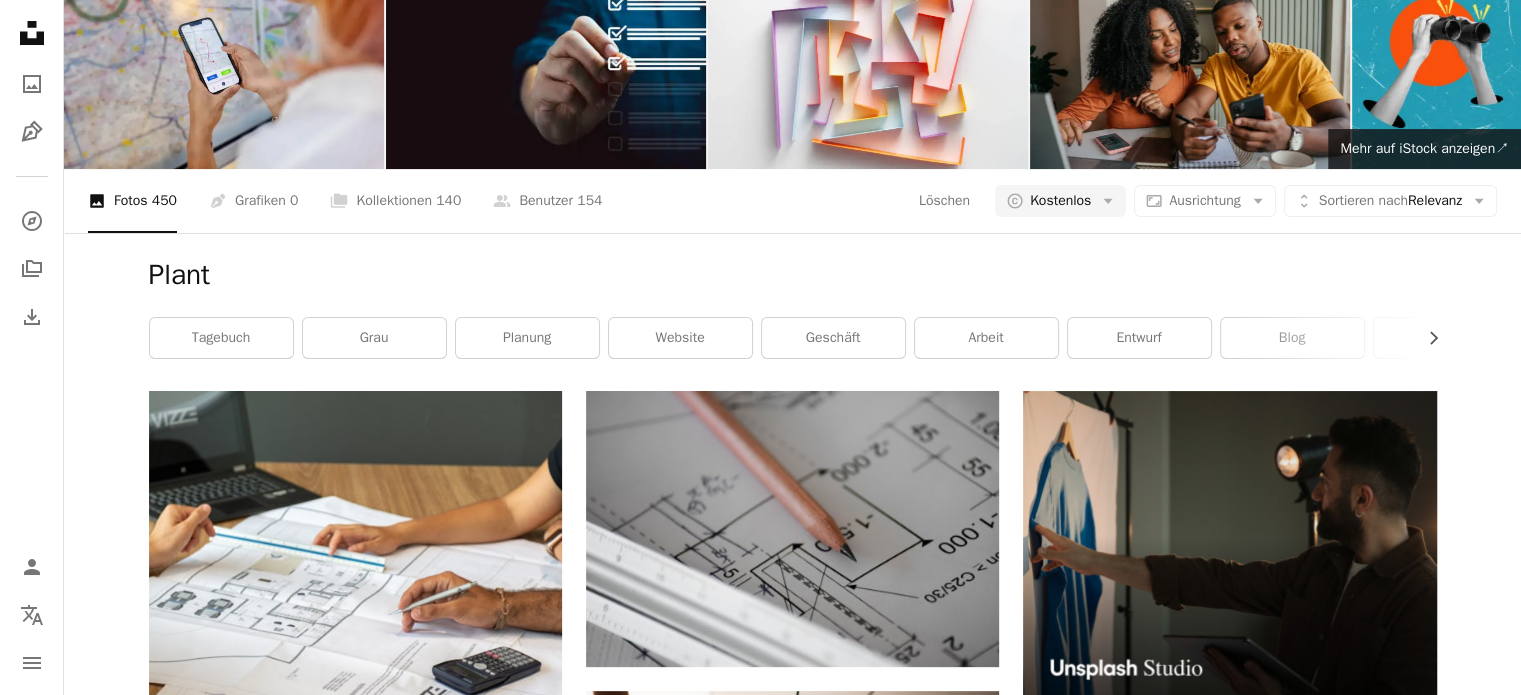 scroll, scrollTop: 0, scrollLeft: 0, axis: both 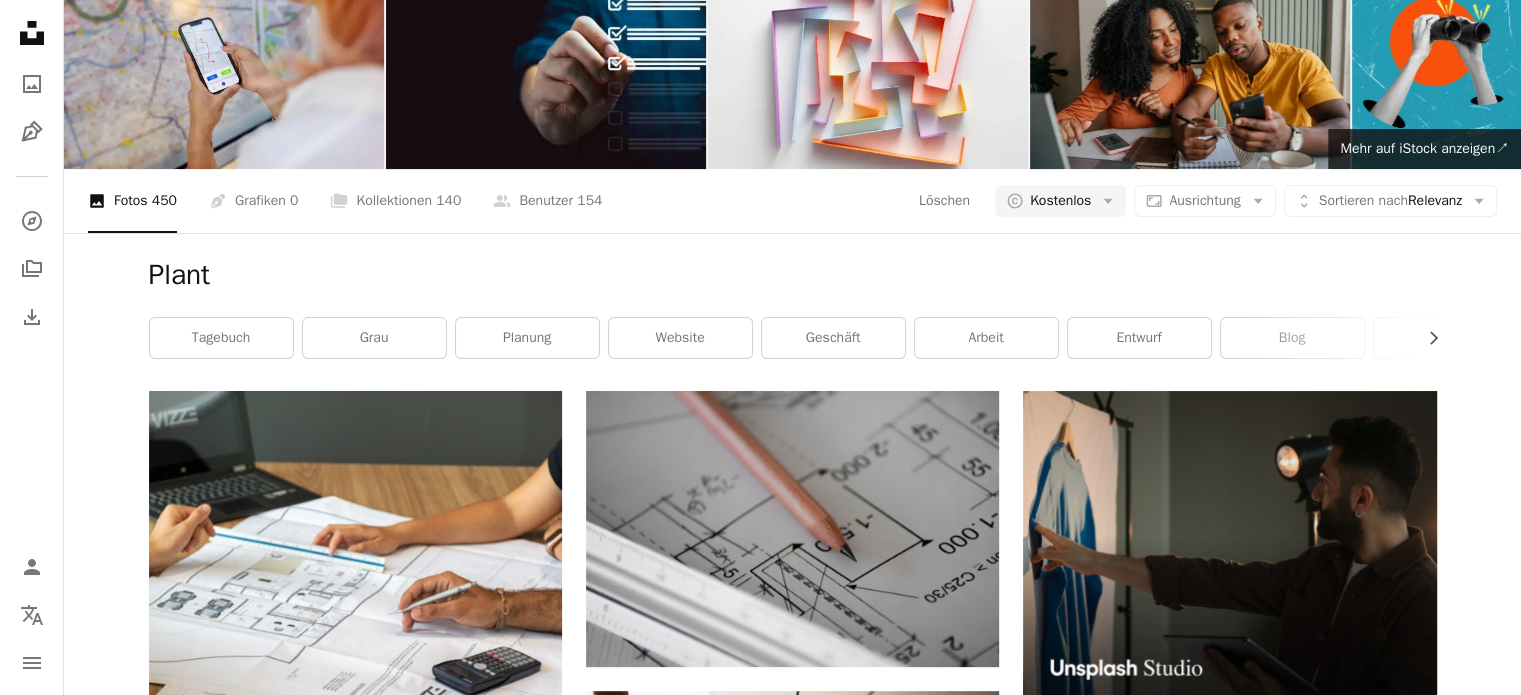 click on "*****" at bounding box center (578, -76) 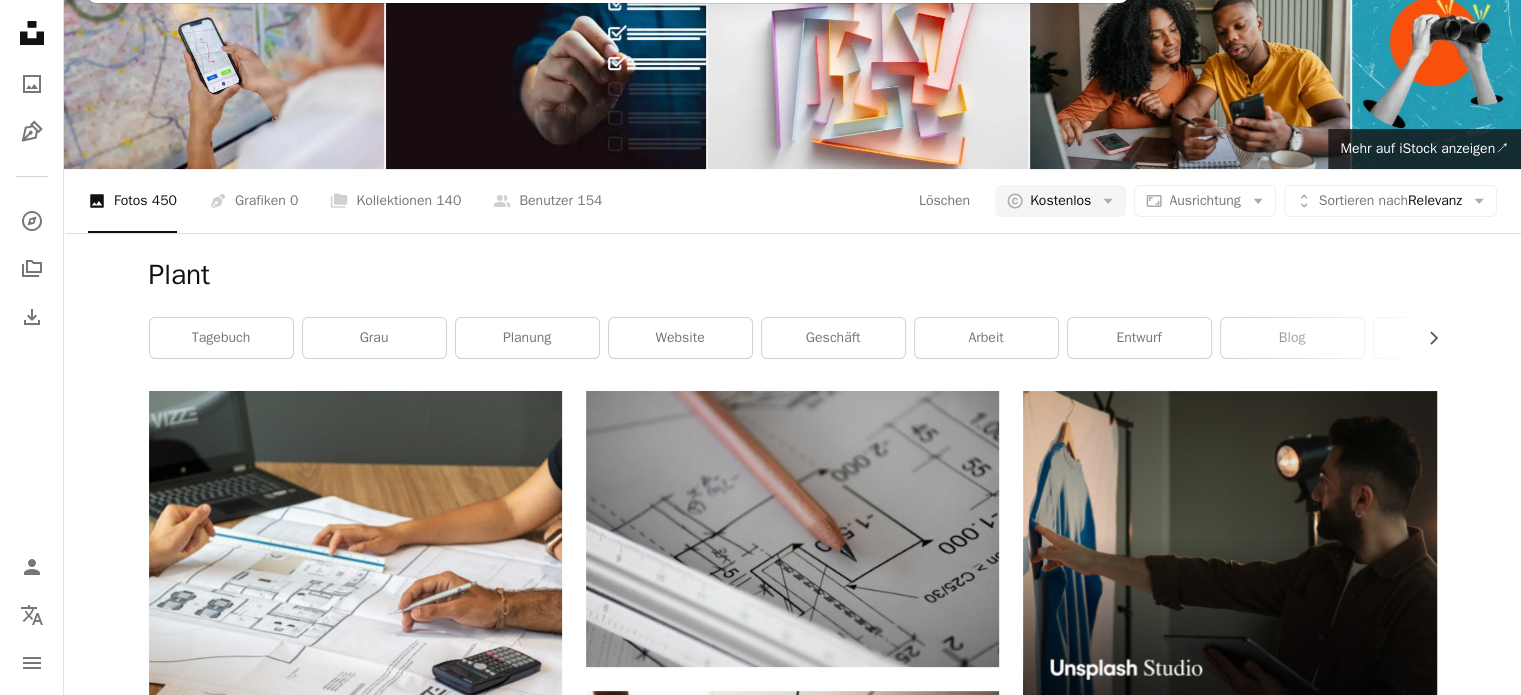 drag, startPoint x: 295, startPoint y: 35, endPoint x: 185, endPoint y: 34, distance: 110.00455 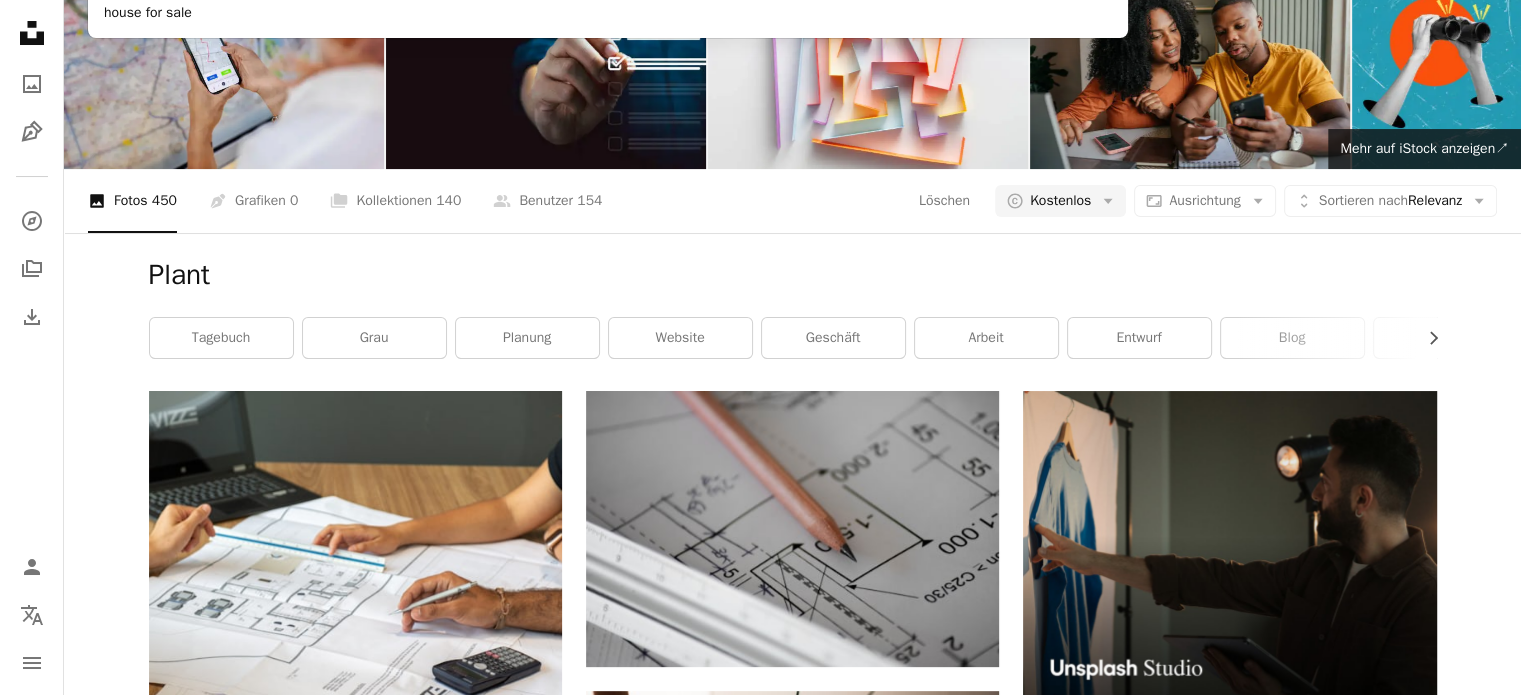 type on "**********" 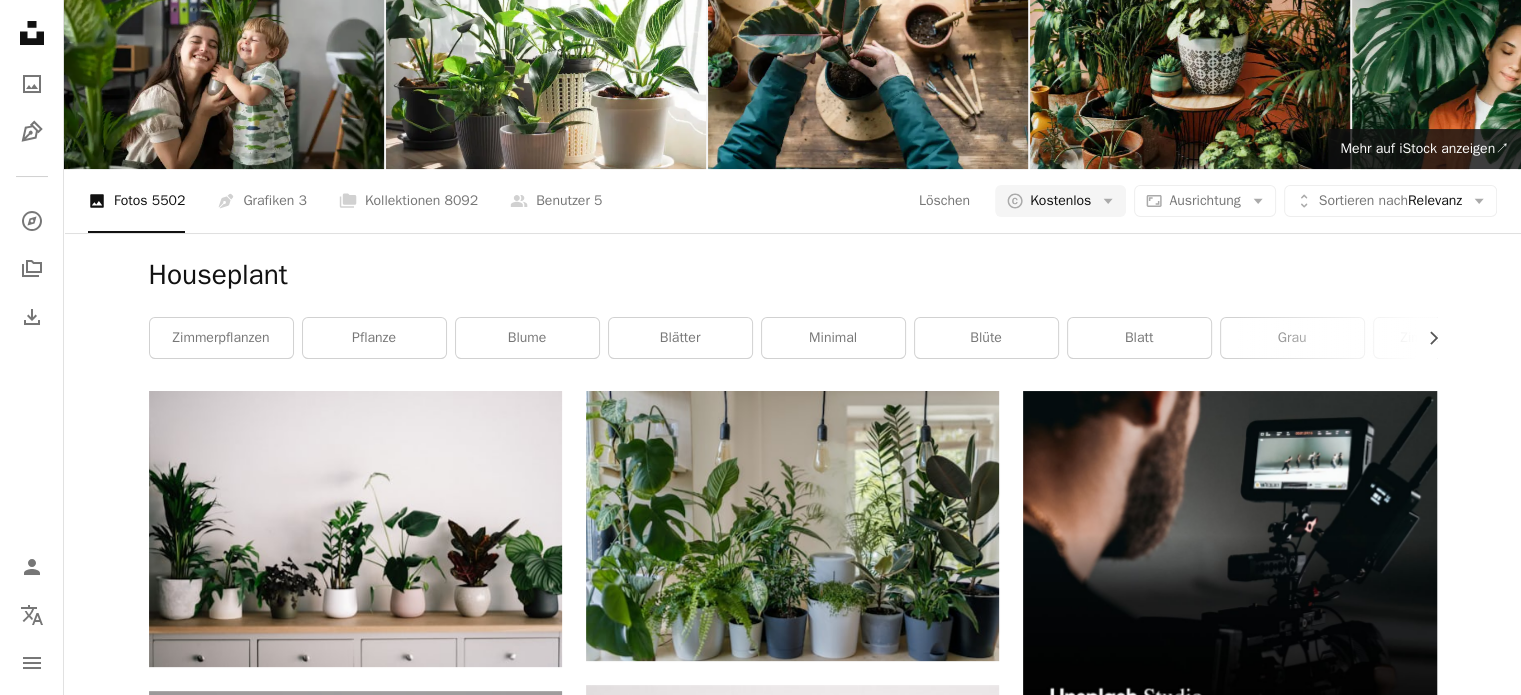 scroll, scrollTop: 0, scrollLeft: 0, axis: both 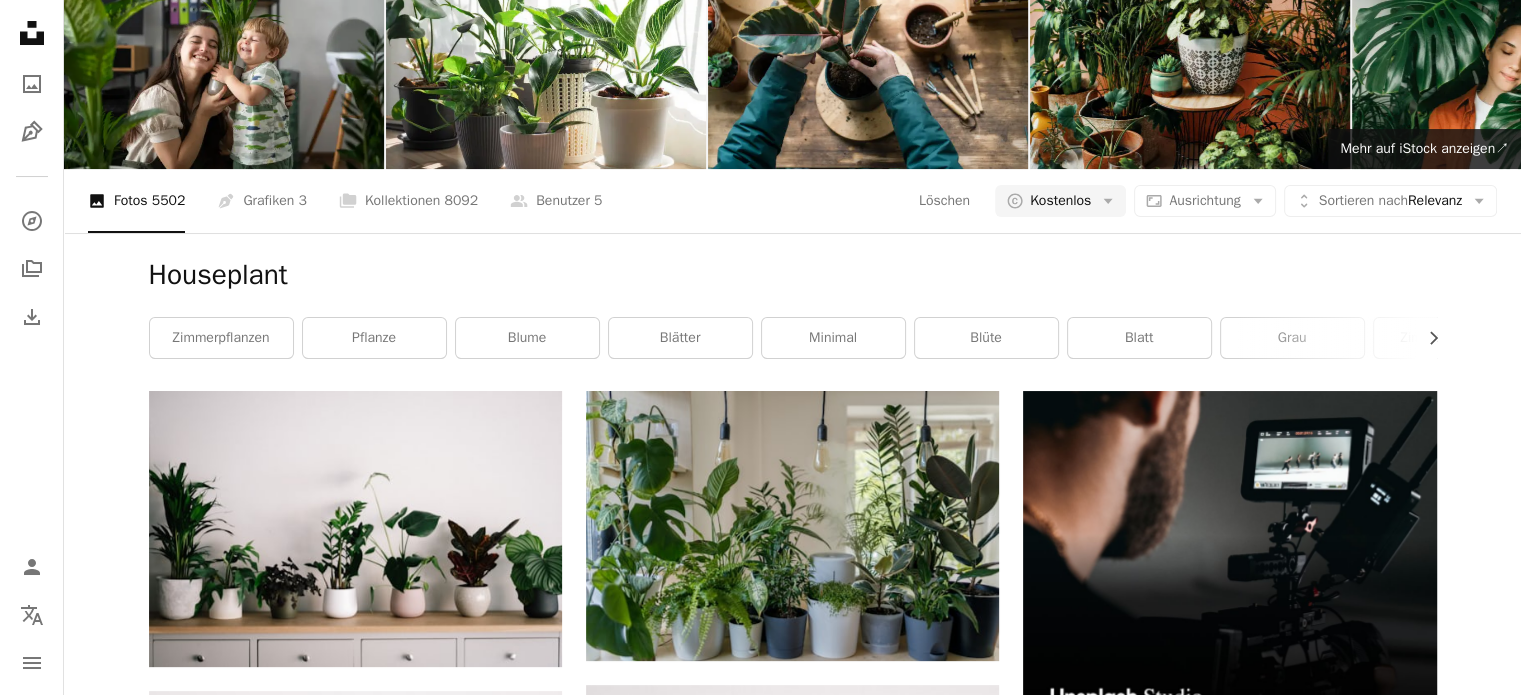 click on "**********" at bounding box center (578, -76) 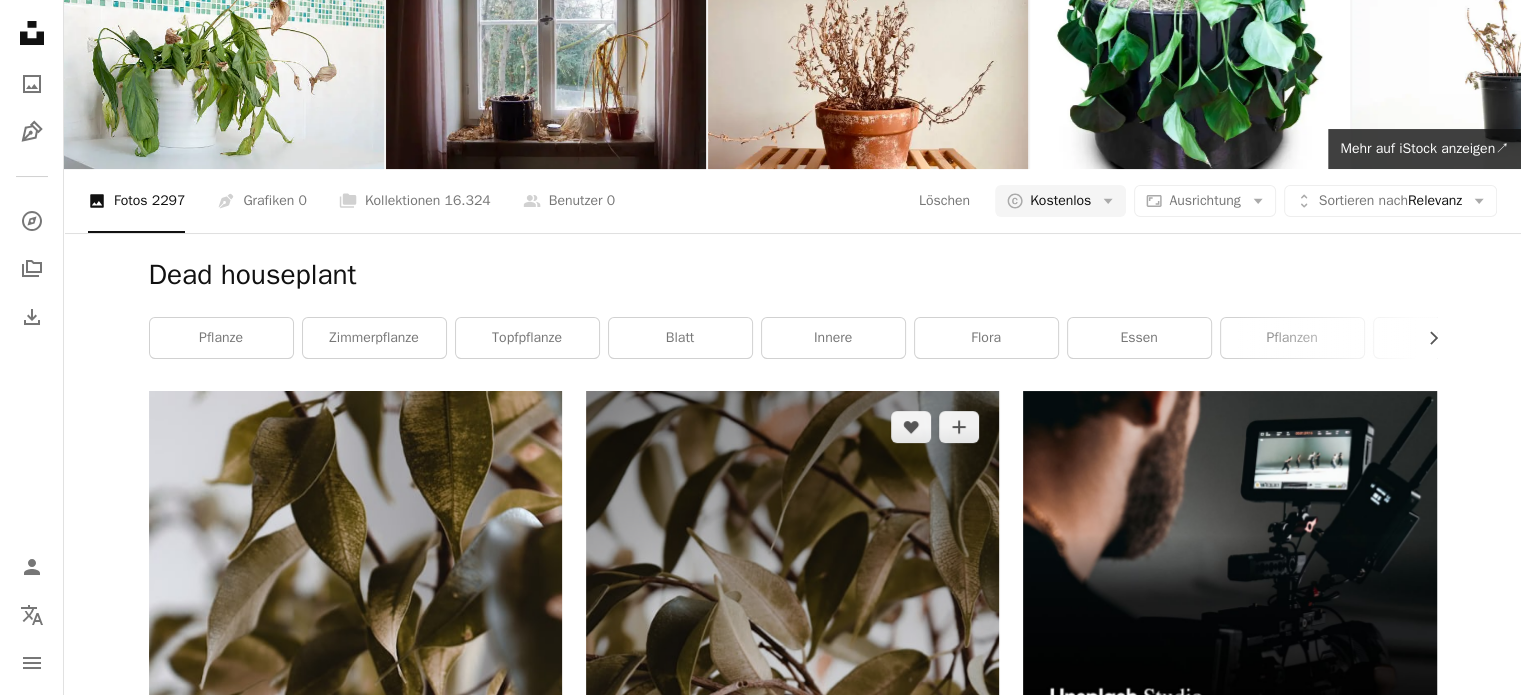 scroll, scrollTop: 242, scrollLeft: 0, axis: vertical 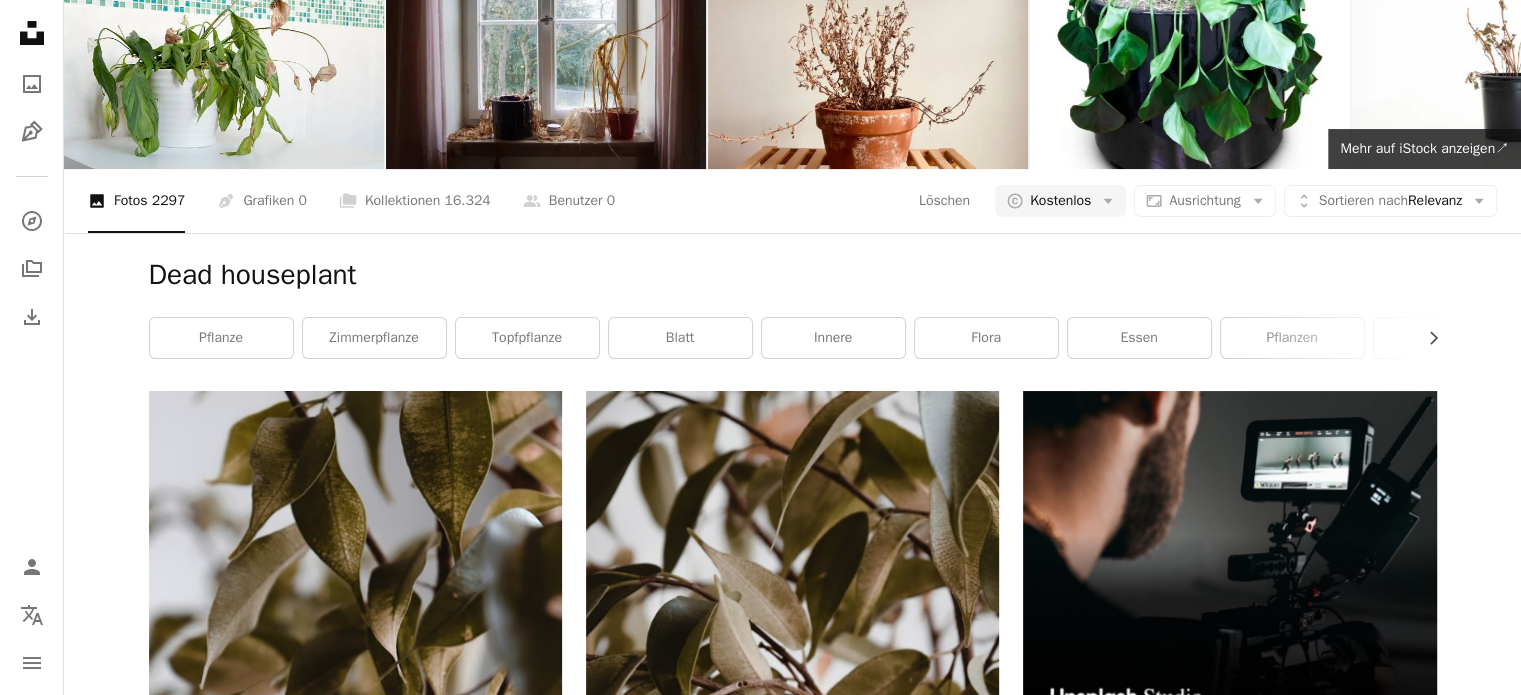 click on "Dead houseplant Chevron right Pflanze Zimmerpflanze Topfpflanze Blatt Innere Flora Essen Pflanzen tot Studio Tote Bluman [COUNTRY]" at bounding box center [793, 312] 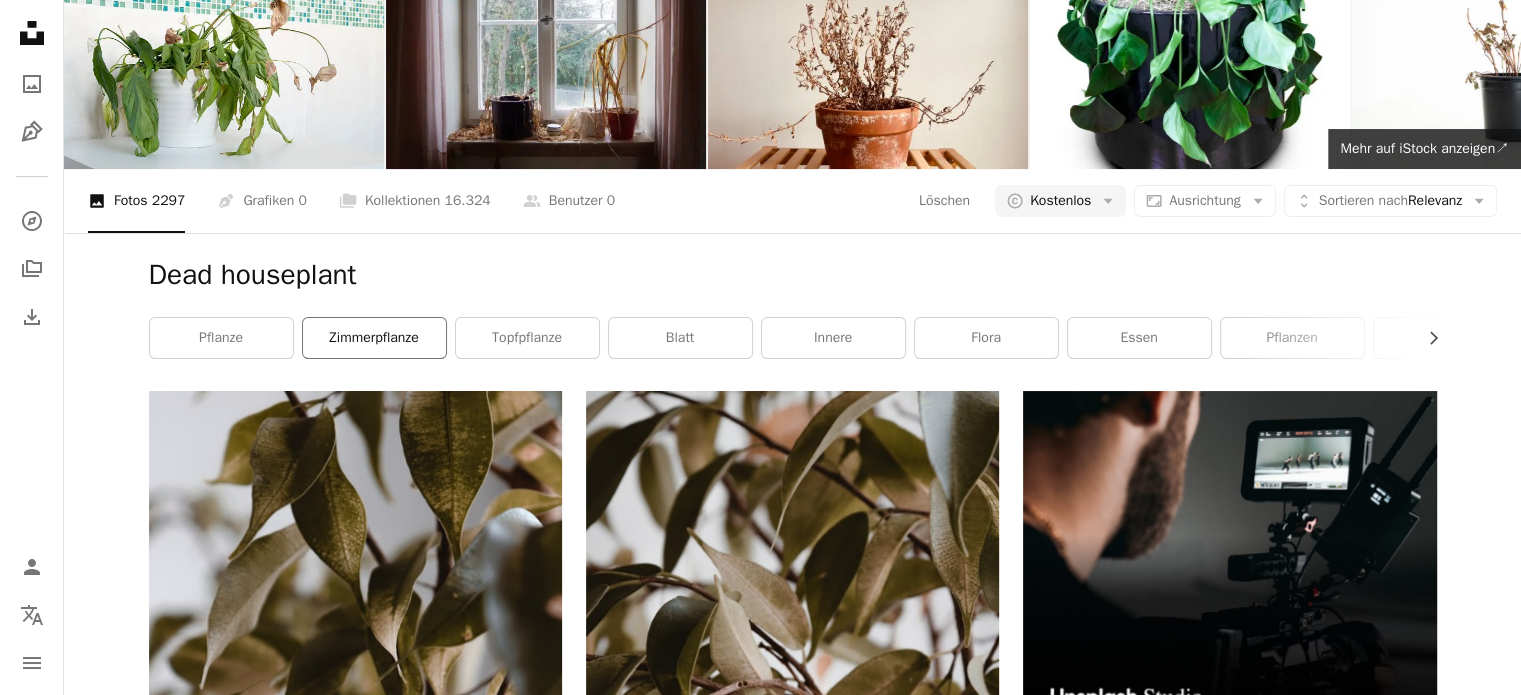 click on "Zimmerpflanze" at bounding box center [374, 338] 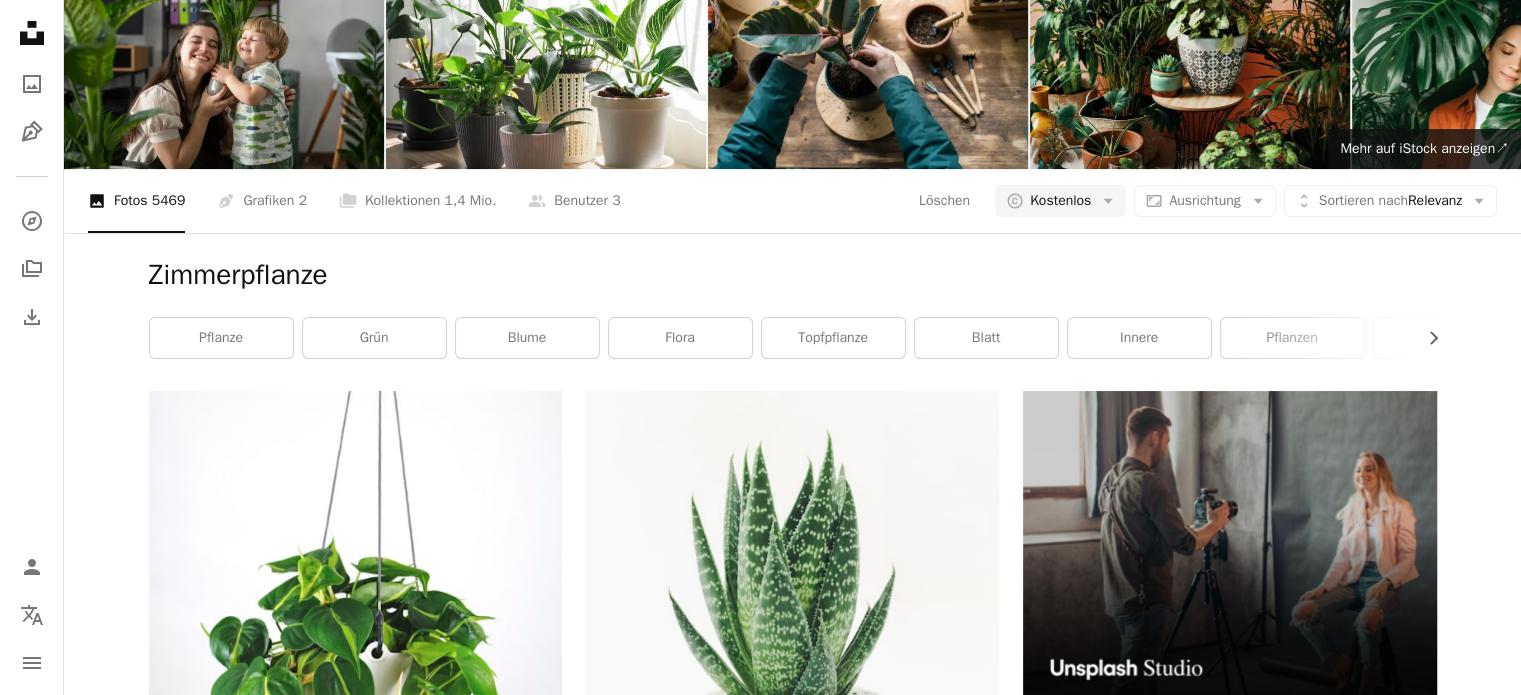 scroll, scrollTop: 0, scrollLeft: 0, axis: both 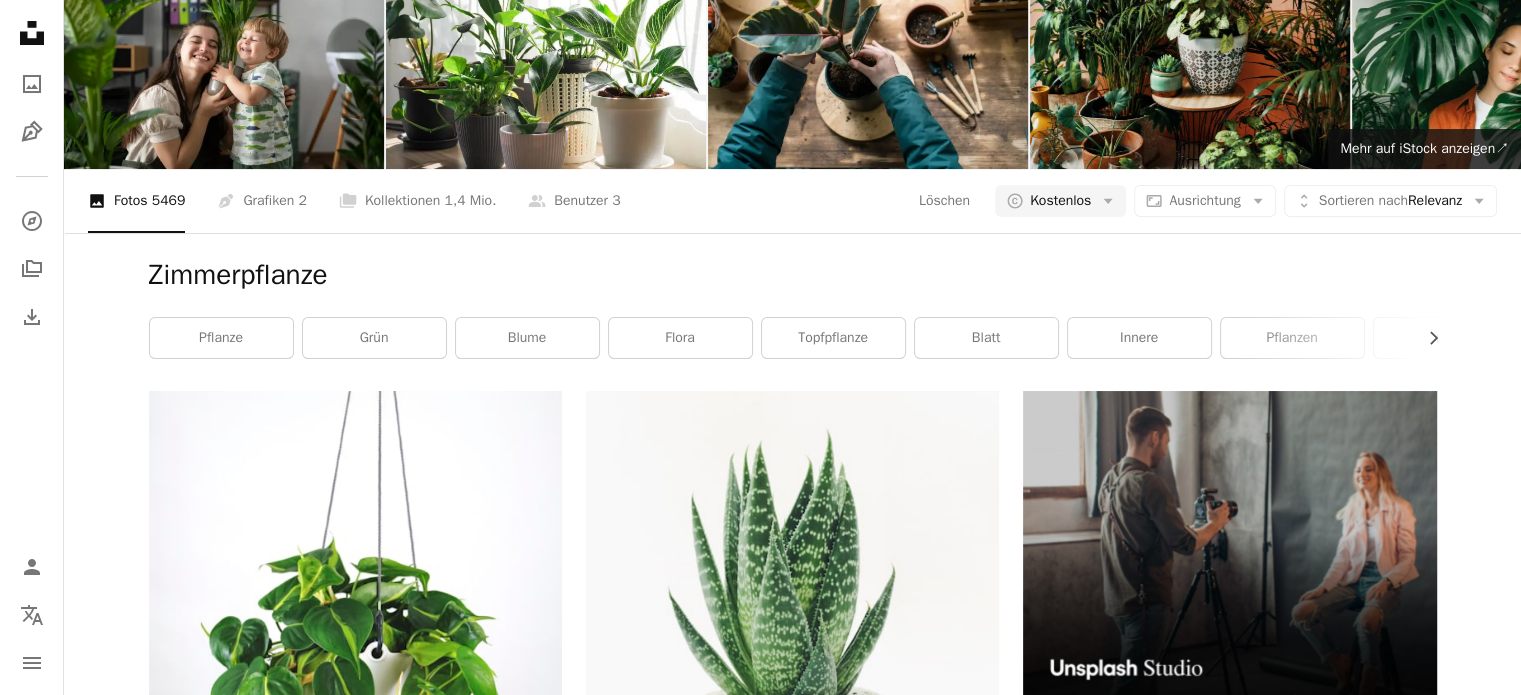 click on "**********" at bounding box center (578, -76) 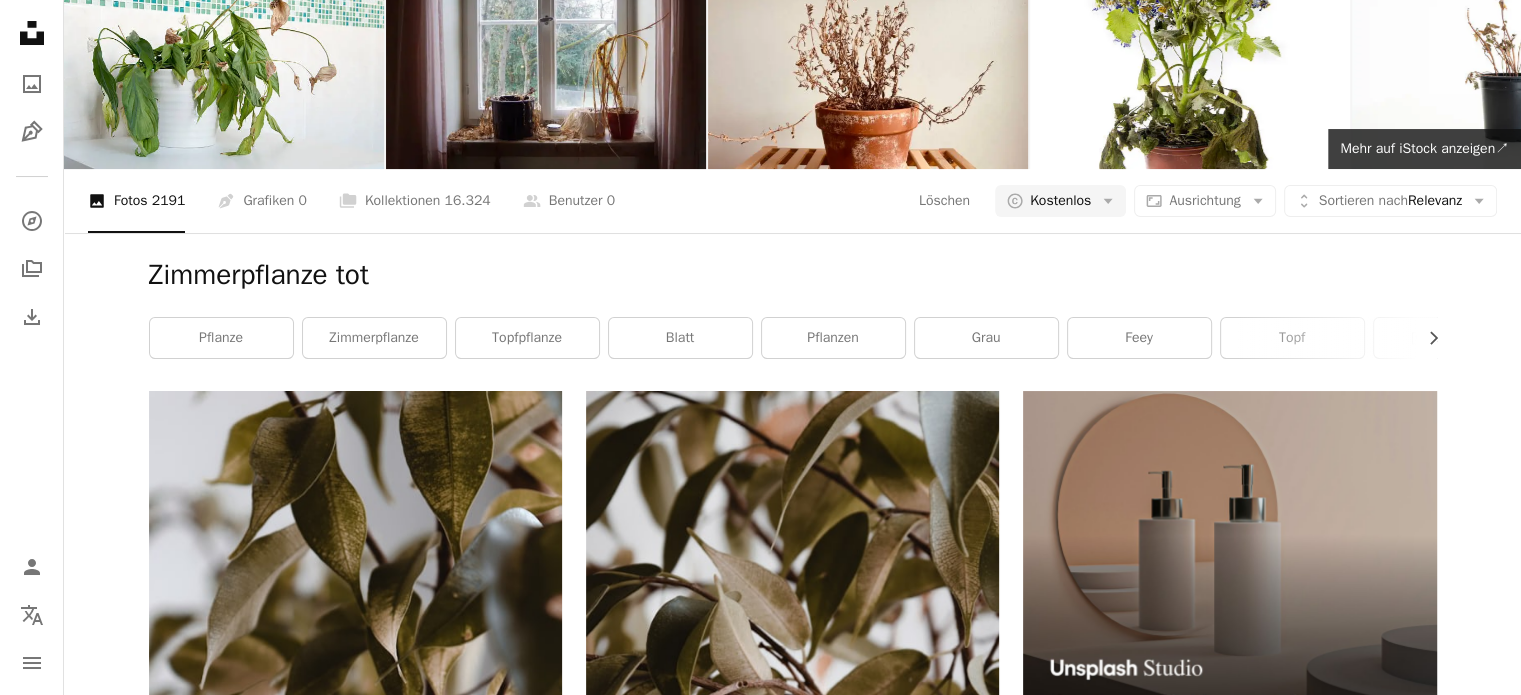 scroll, scrollTop: 116, scrollLeft: 0, axis: vertical 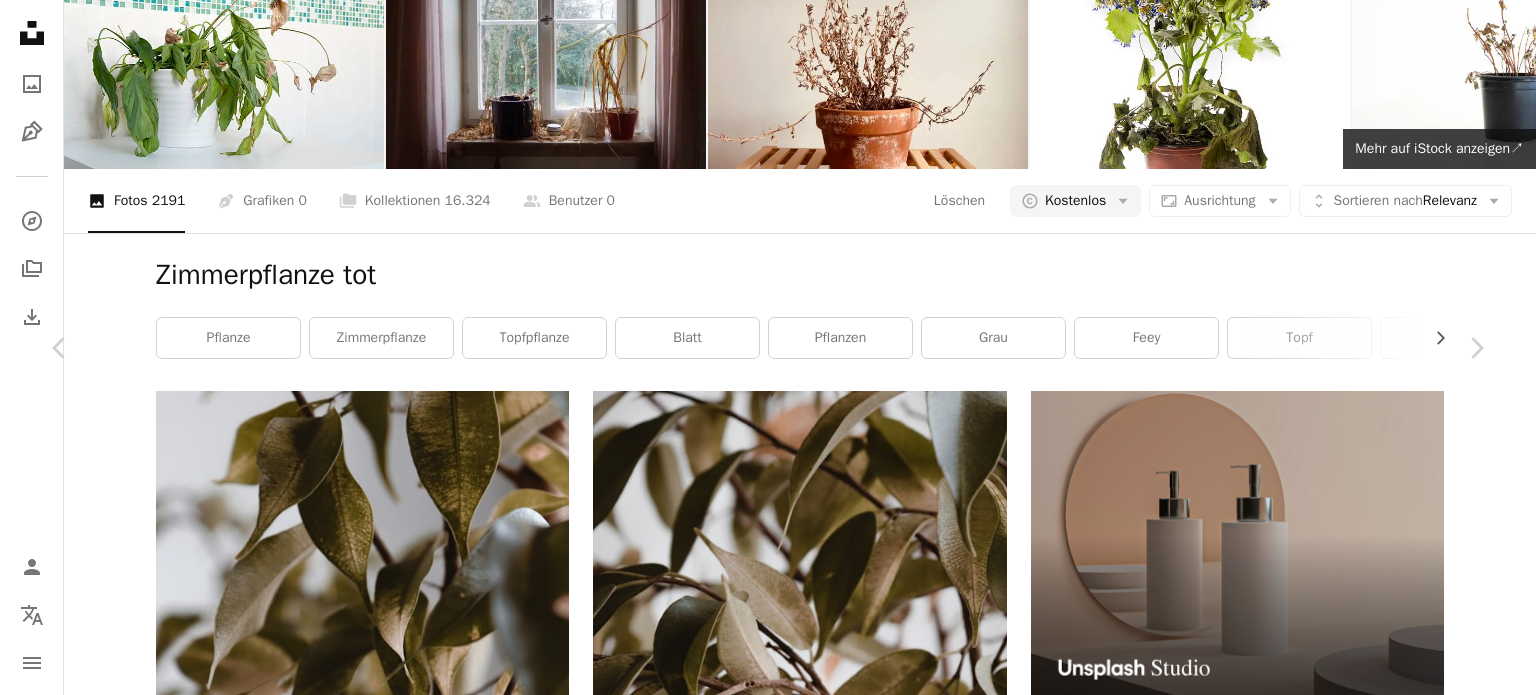 click on "An X shape Chevron left Chevron right [FIRST] [LAST] Für Anfragen verfügbar A checkmark inside of a circle A heart A plus sign Kostenlos herunterladen Chevron down Zoom in Aufrufe 12.523 Downloads 79 A forward-right arrow Teilen Info icon Info More Actions Calendar outlined Veröffentlicht am  10. Januar 2024 Camera SONY, ILCE-6000 Safety Kostenlos zu verwenden im Rahmen der  Unsplash Lizenz Regen im Garten Pflanzen Startseite Zierpflanzen Pflanze Garten Fenster draußen Topfpflanze Topf Kochgeschirr Fensterbank Kostenlose Bilder Ähnliche Premium-Bilder auf iStock durchsuchen  |  20 % Rabatt mit Aktionscode UNSPLASH20 Mehr auf iStock anzeigen  ↗ Ähnliche Bilder A heart A plus sign [FIRST] Arrow pointing down Plus sign for Unsplash+ A heart A plus sign [FIRST] [LAST] Für  Unsplash+ A lock Herunterladen A heart A plus sign [FIRST] [LAST] Für Anfragen verfügbar A checkmark inside of a circle Arrow pointing down A heart A plus sign [FIRST] [LAST] Für Anfragen verfügbar A checkmark inside of a circle" at bounding box center [768, 9850] 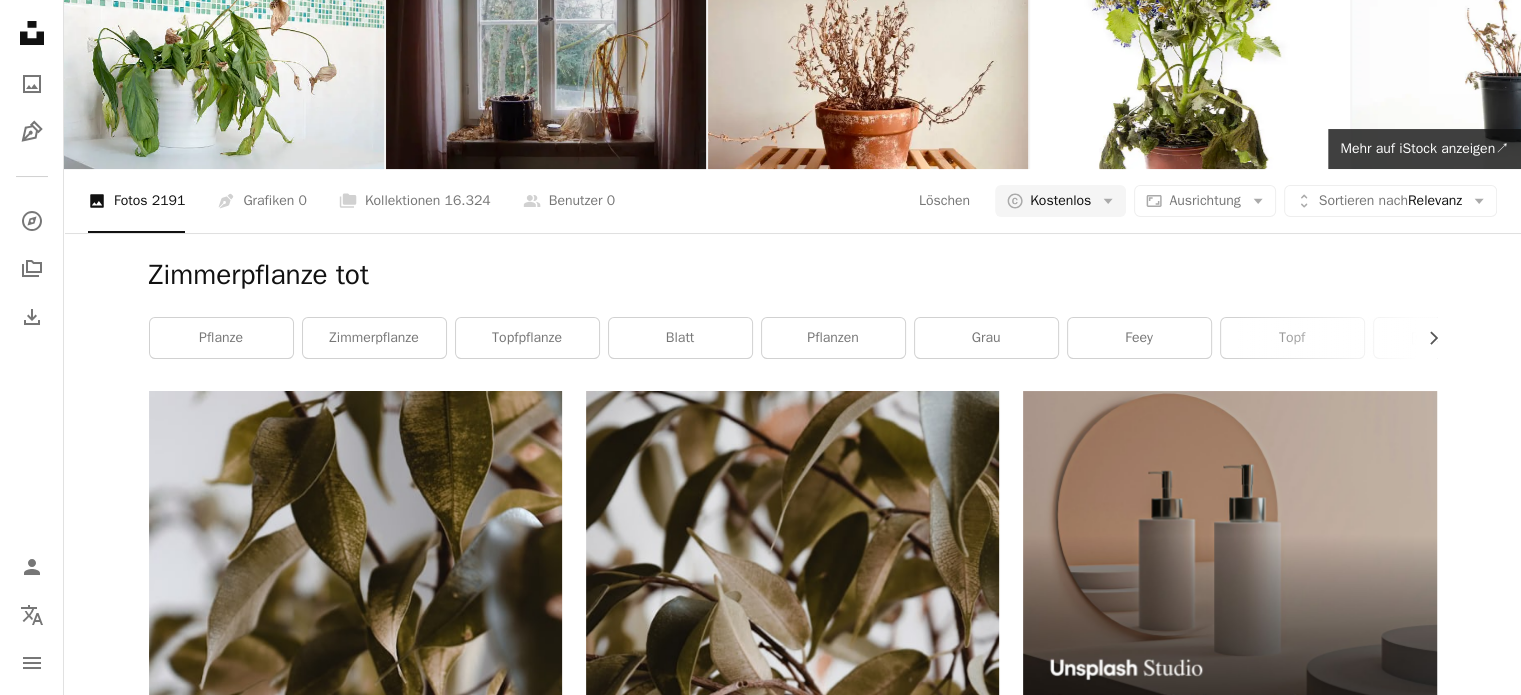 scroll, scrollTop: 0, scrollLeft: 0, axis: both 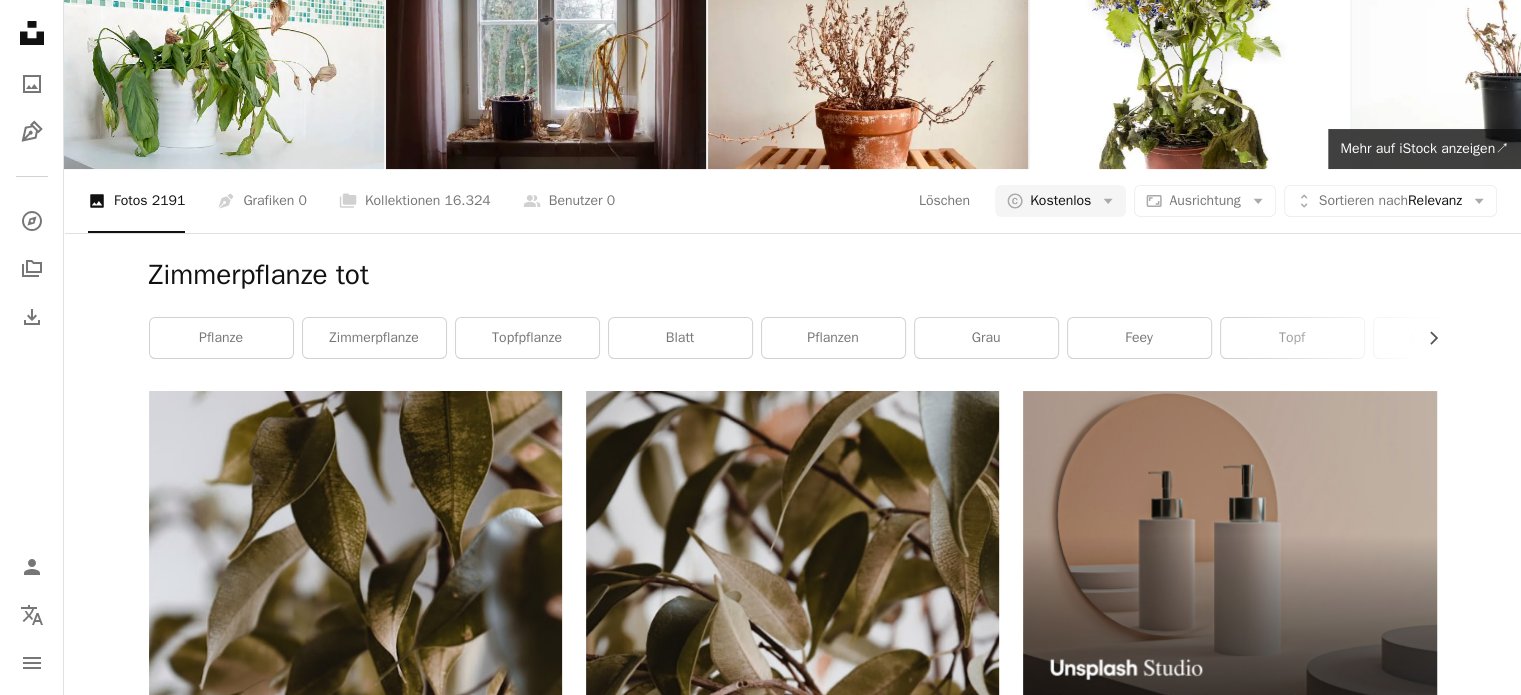 click on "**********" at bounding box center [578, -76] 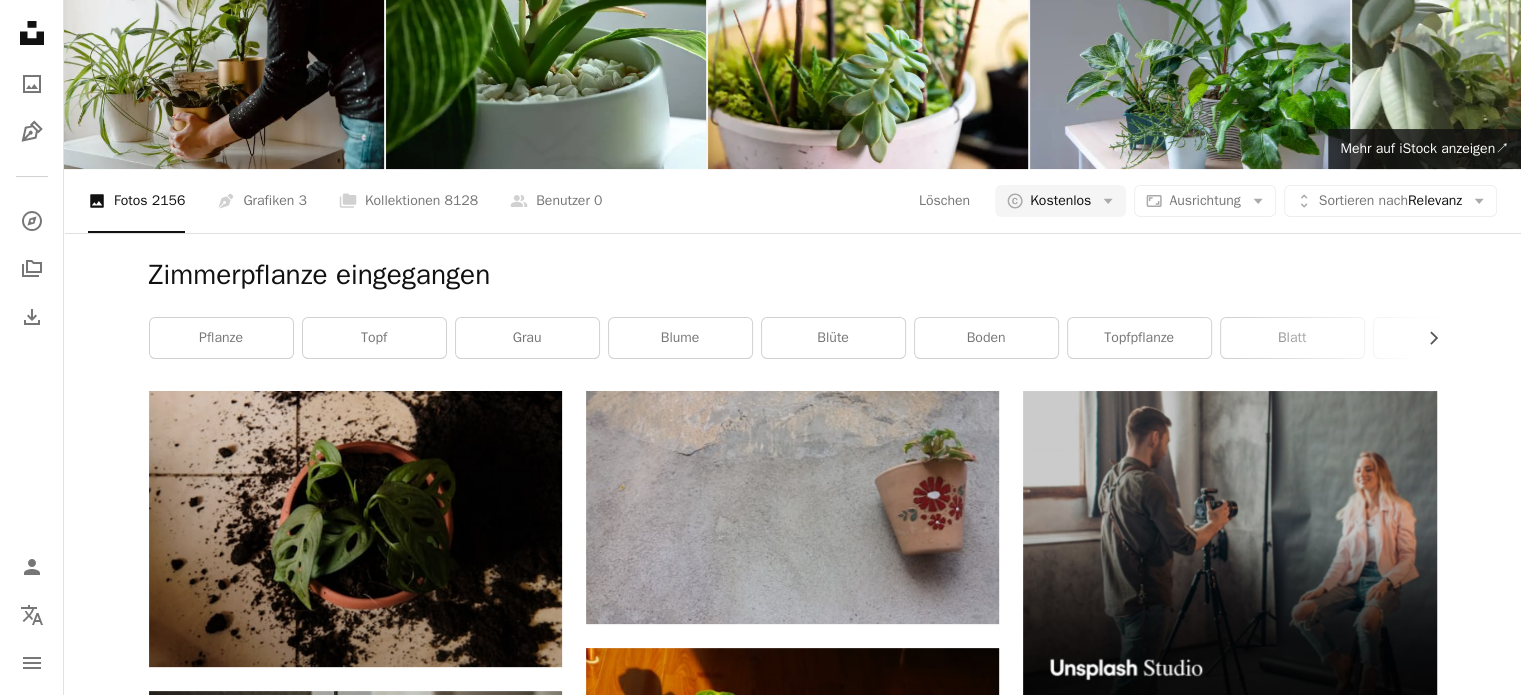 scroll, scrollTop: 116, scrollLeft: 0, axis: vertical 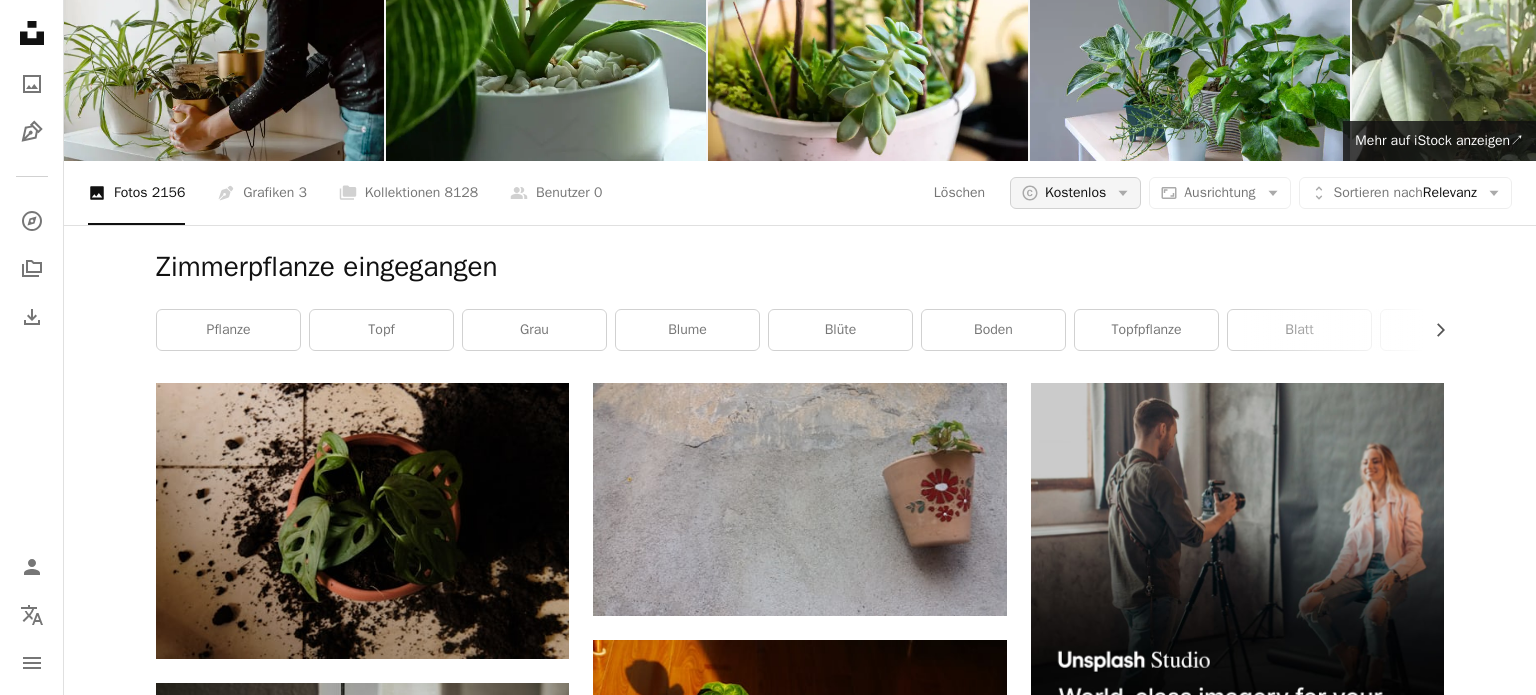 click on "A copyright icon © Kostenlos Arrow down" at bounding box center [1075, 193] 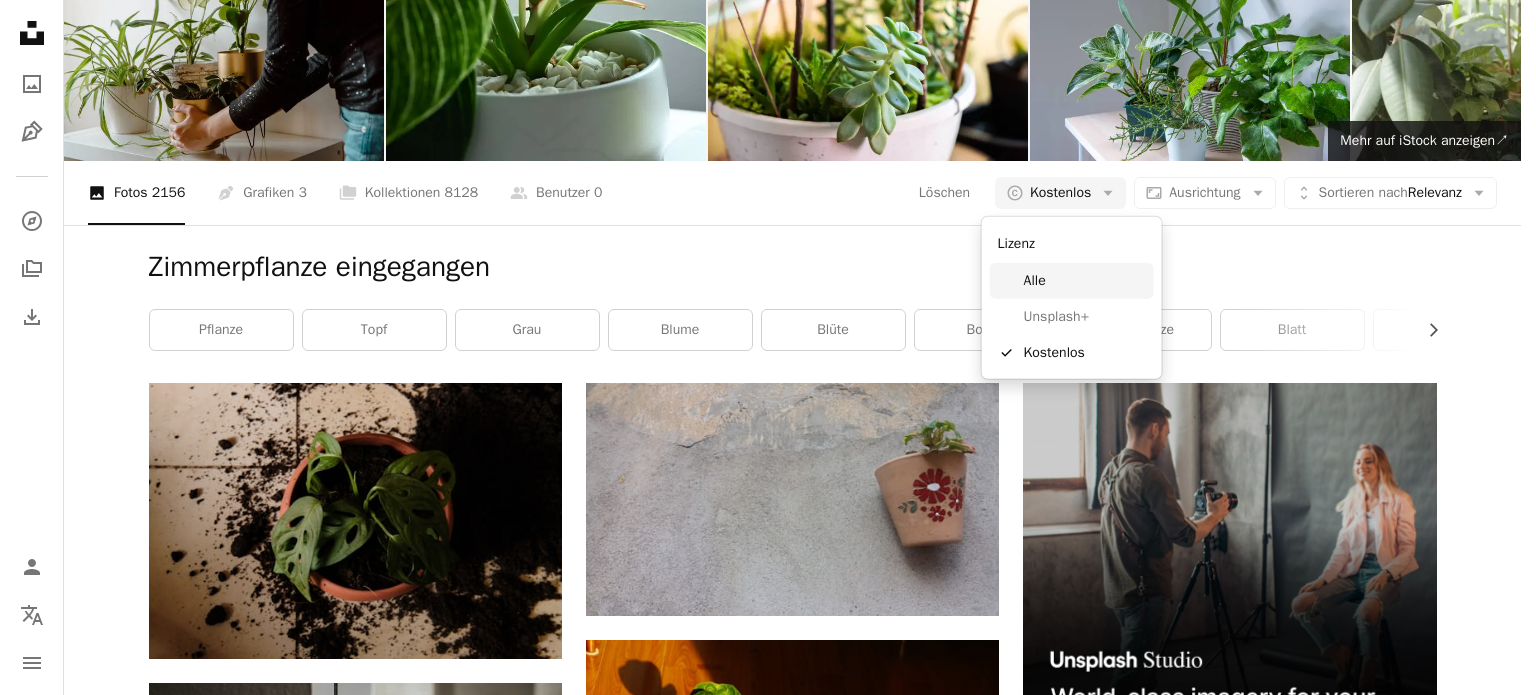 click on "Alle" at bounding box center [1085, 281] 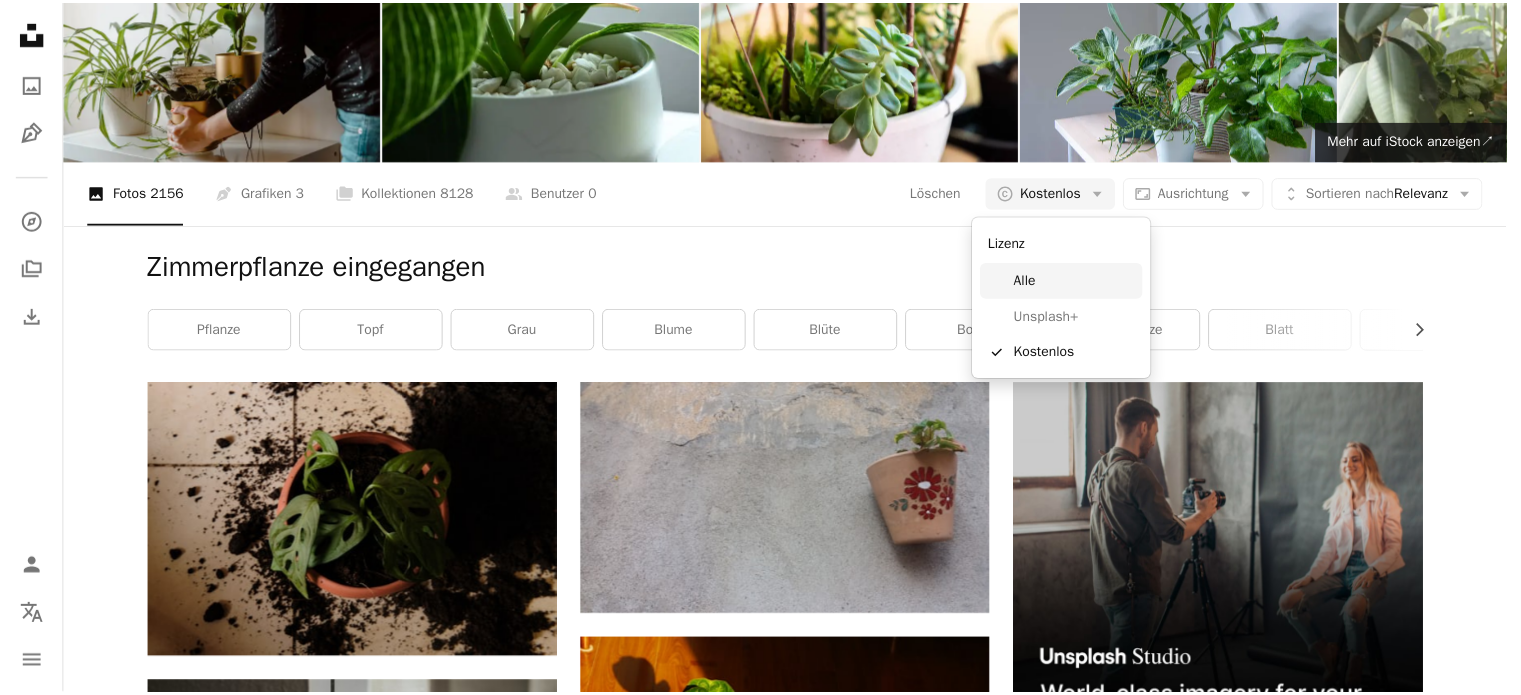 scroll, scrollTop: 0, scrollLeft: 0, axis: both 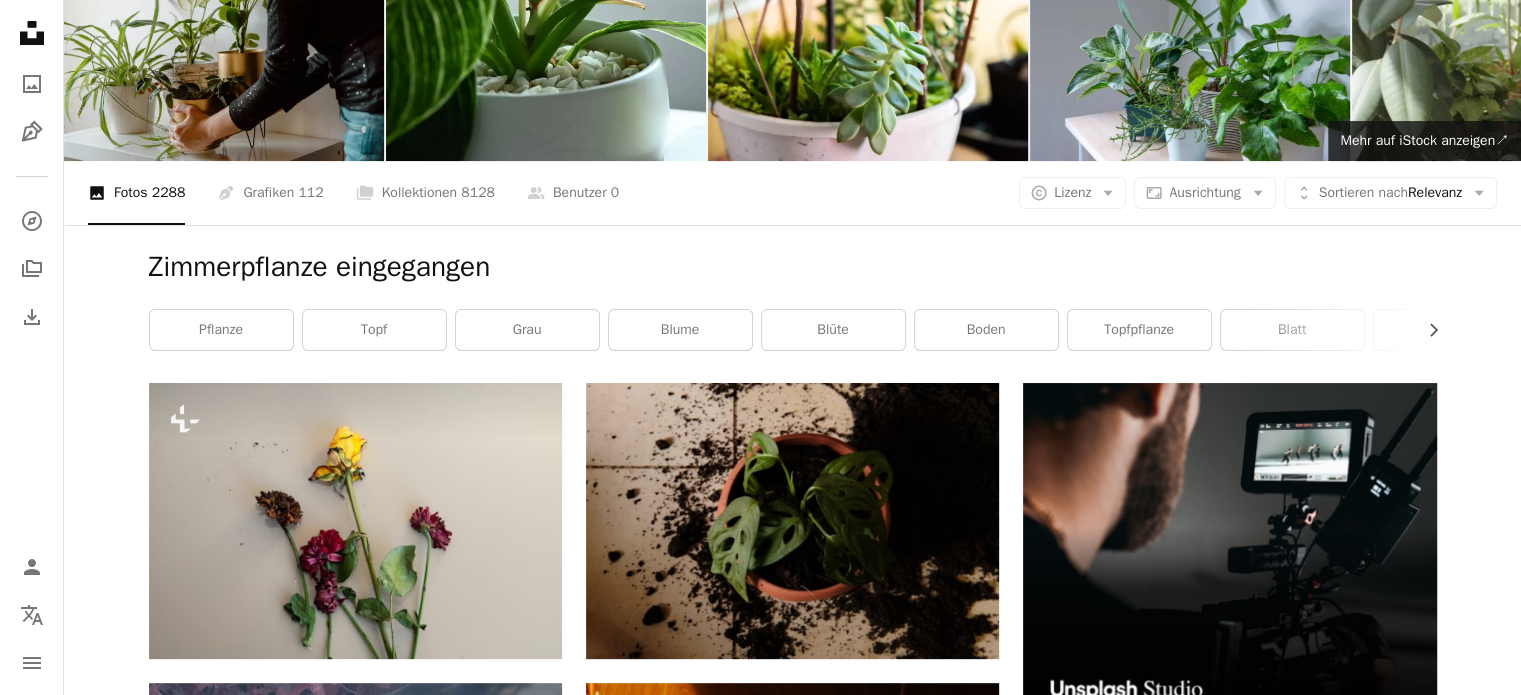 click on "Mehr laden" at bounding box center (793, 3771) 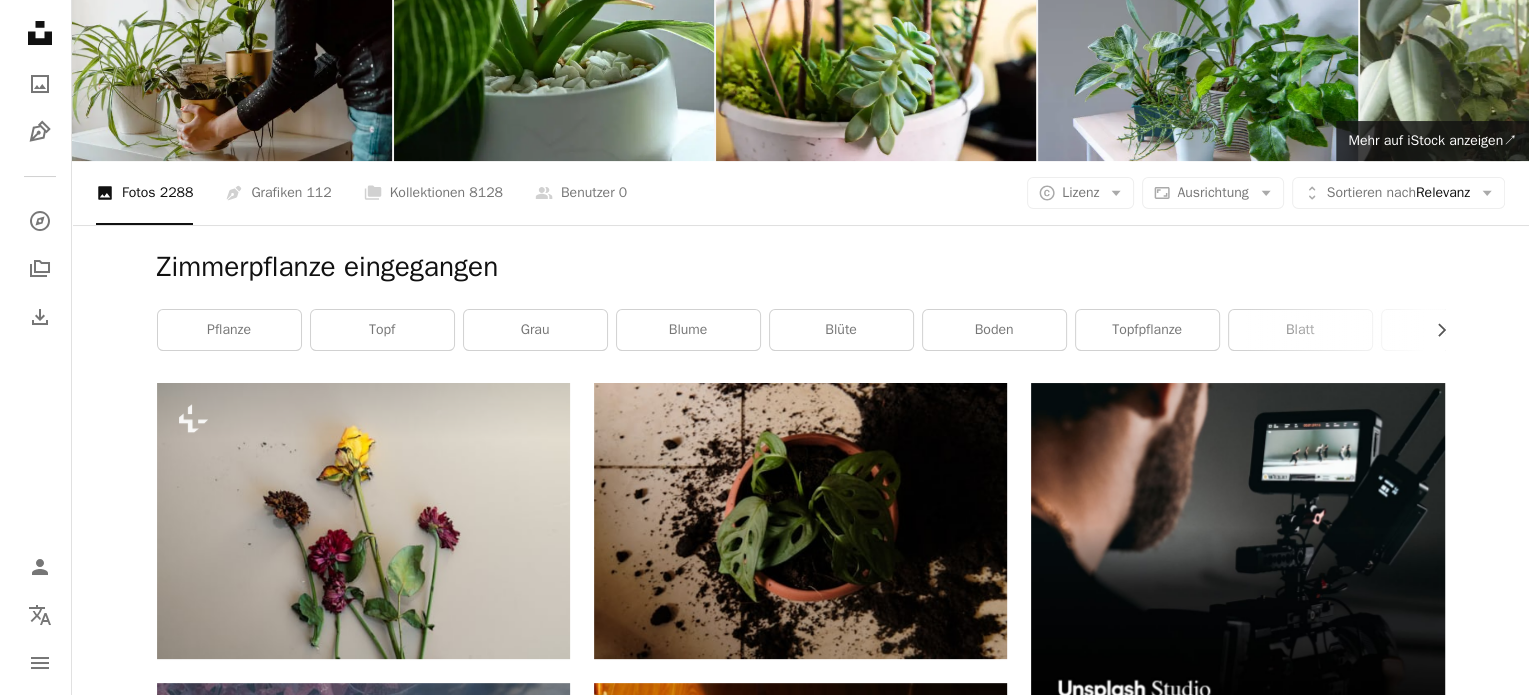 scroll, scrollTop: 0, scrollLeft: 0, axis: both 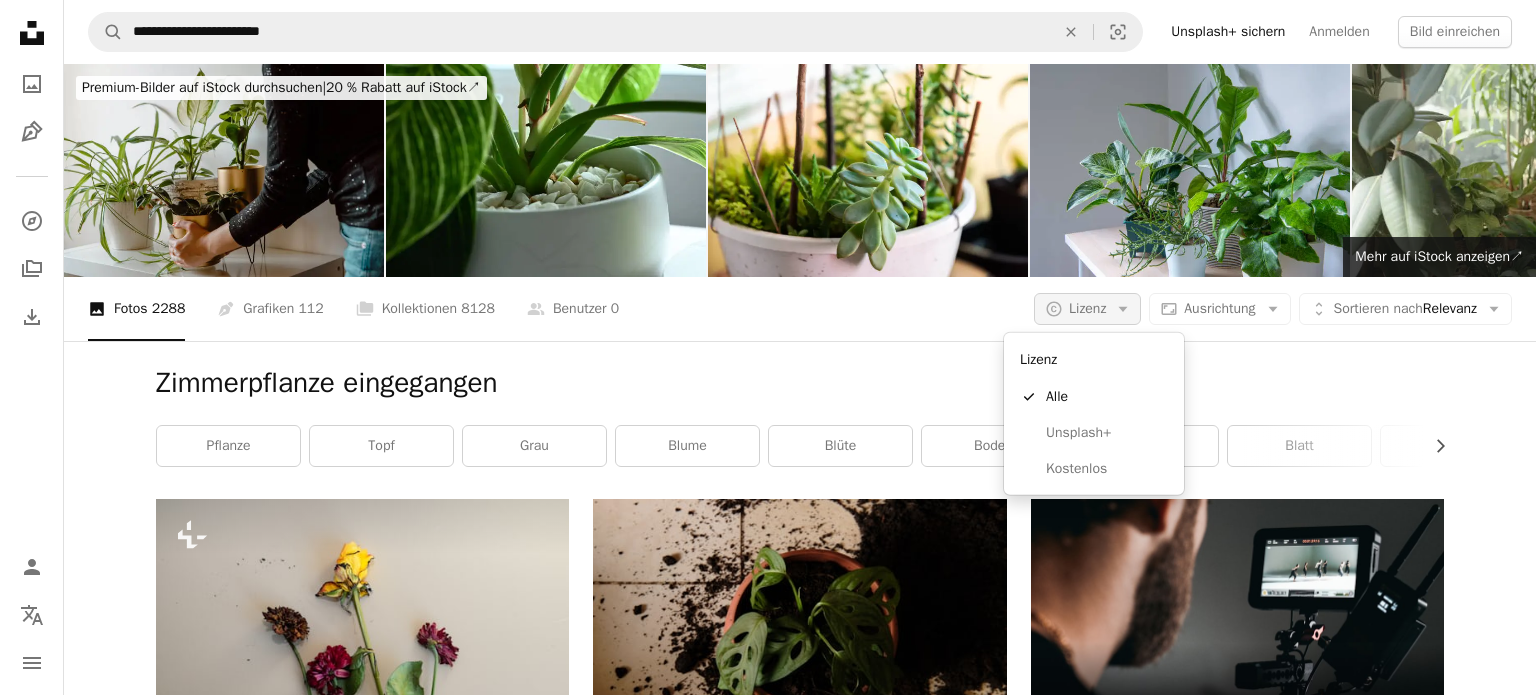 click on "A copyright icon © Lizenz Arrow down" at bounding box center (1087, 309) 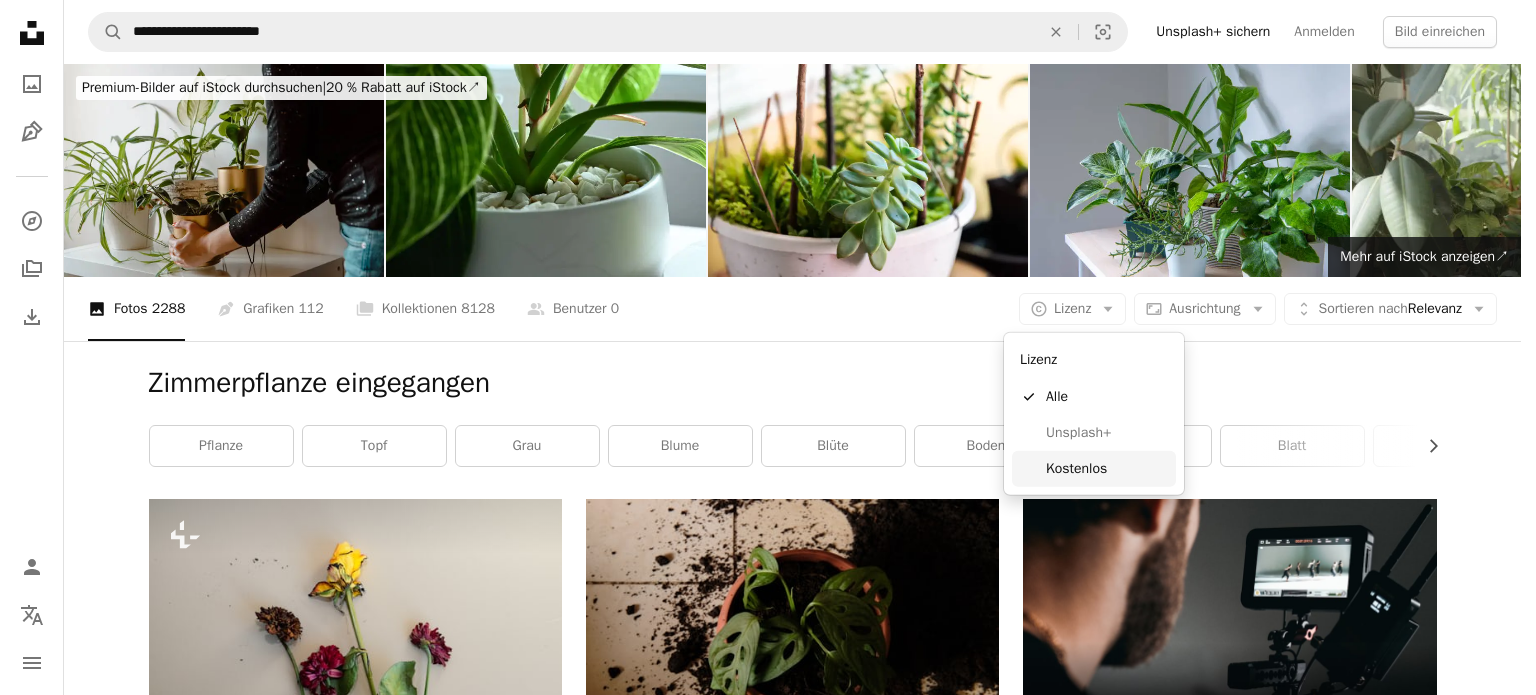 click on "Kostenlos" at bounding box center [1107, 469] 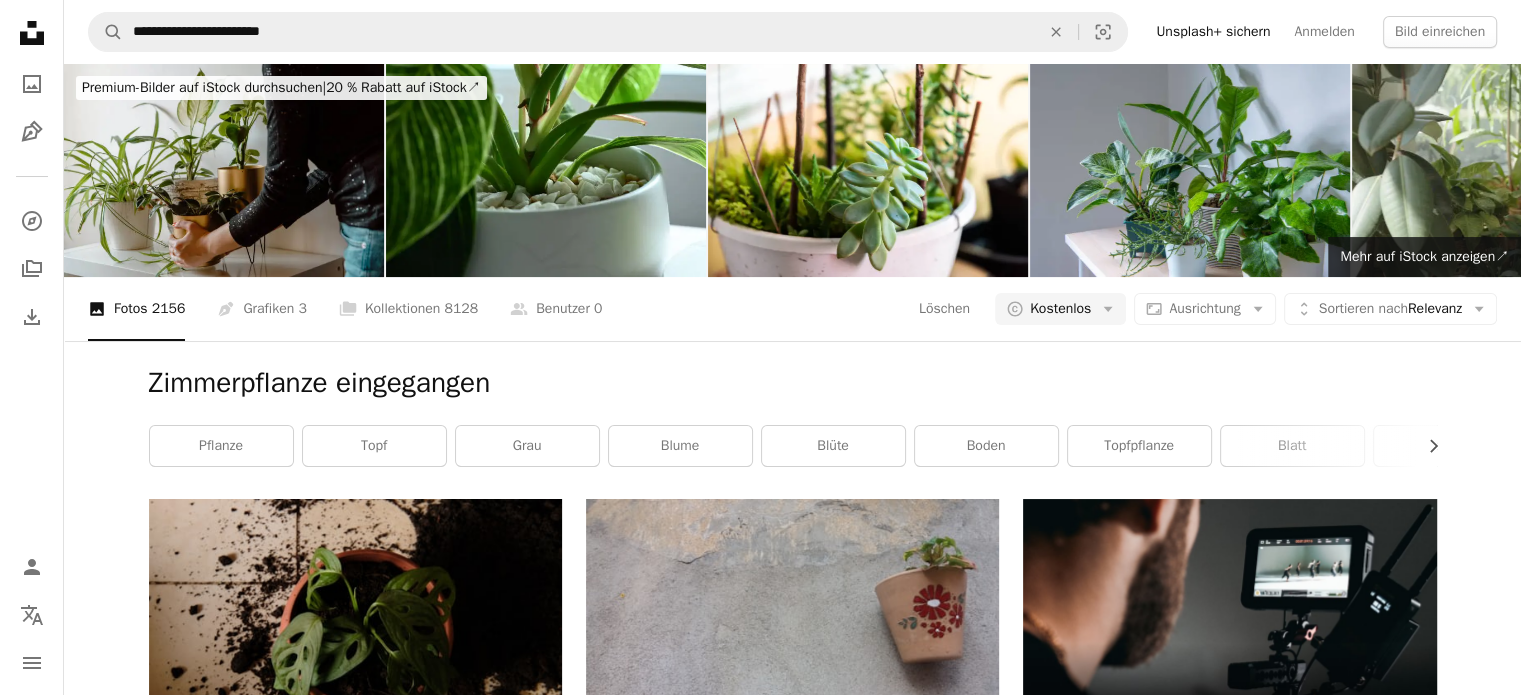click on "Zimmerpflanze eingegangen" at bounding box center [793, 383] 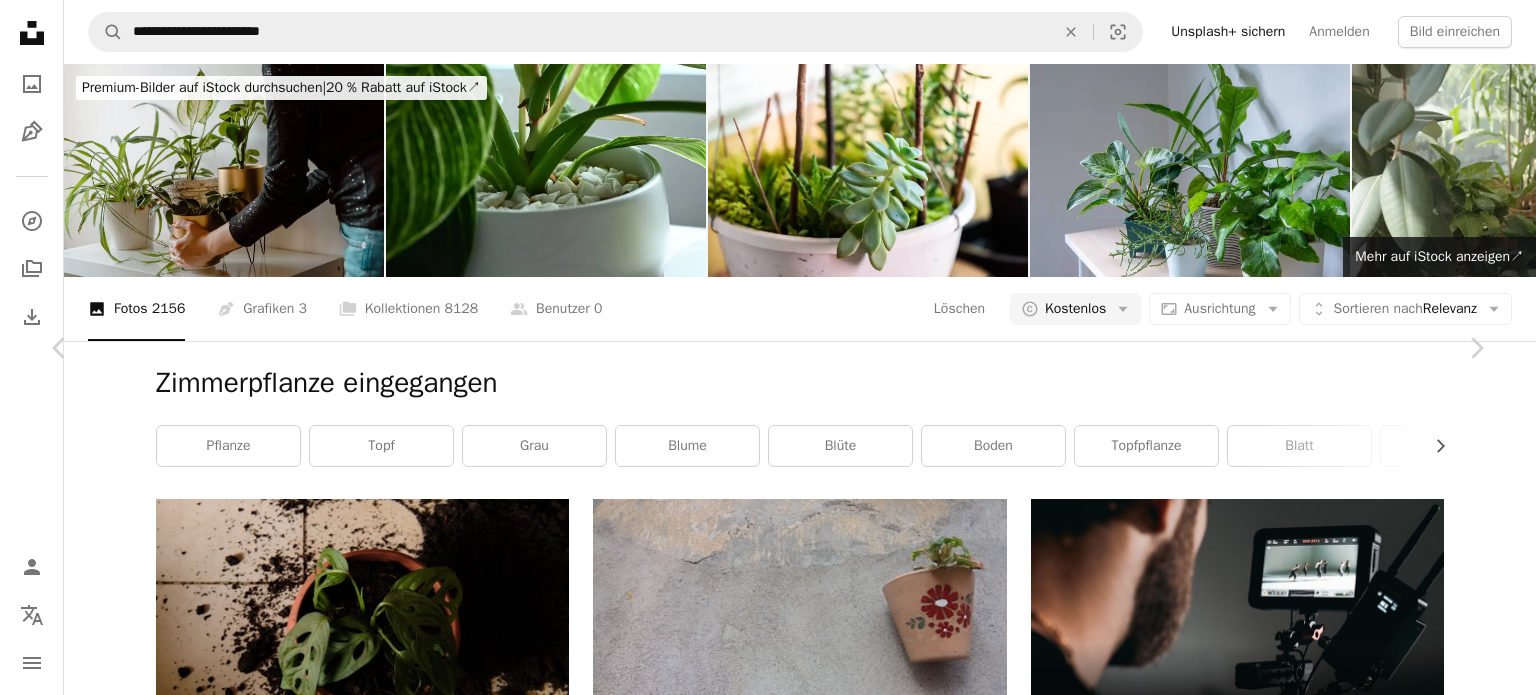 click on "Chevron down" 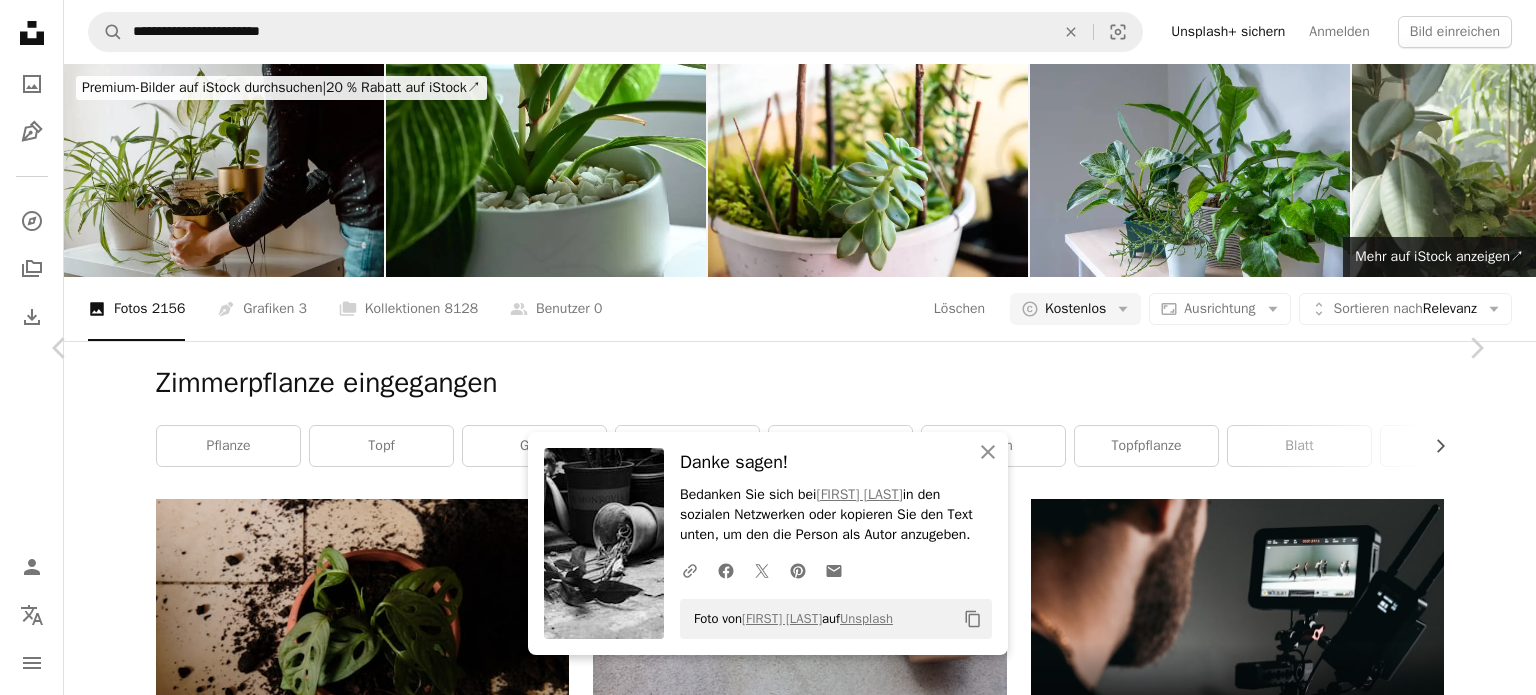 click on "An X shape Chevron left Chevron right An X shape Schließen Danke sagen! Bedanken Sie sich bei  [FIRST] [LAST]  in den sozialen Netzwerken oder kopieren Sie den Text unten, um den die Person als Autor anzugeben. A URL sharing icon (chains) Facebook icon X (formerly Twitter) icon Pinterest icon An envelope Foto von  [FIRST] [LAST]  auf  Unsplash
Copy content [FIRST] [LAST] Für Anfragen verfügbar A checkmark inside of a circle A heart A plus sign Kostenlos herunterladen Chevron down Zoom in Aufrufe 568 Downloads 1 A forward-right arrow Teilen Info icon Info More Actions Calendar outlined Veröffentlicht am  18. März 2025 Camera FUJIFILM, X-T3 Safety Kostenlos zu verwenden im Rahmen der  Unsplash Lizenz Pflanze Blatt Kräuter Topfpflanze Topf pflanzlich Eimer Kochgeschirr Public Domain-Bilder Ähnliche Premium-Bilder auf iStock durchsuchen  |  20 % Rabatt mit Aktionscode UNSPLASH20 Mehr auf iStock anzeigen  ↗ Ähnliche Bilder A heart A plus sign [FIRST] [LAST] Für Anfragen verfügbar" at bounding box center (768, 10292) 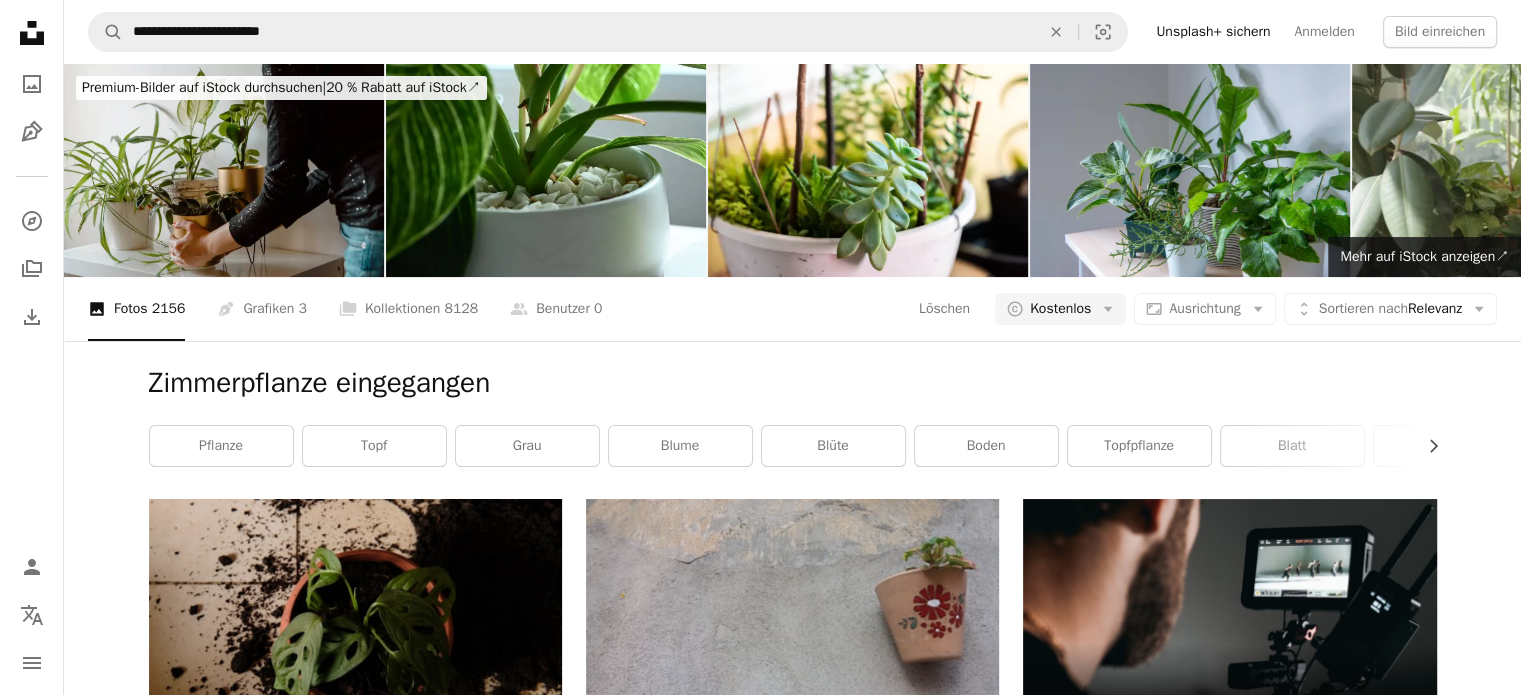 scroll, scrollTop: 8870, scrollLeft: 0, axis: vertical 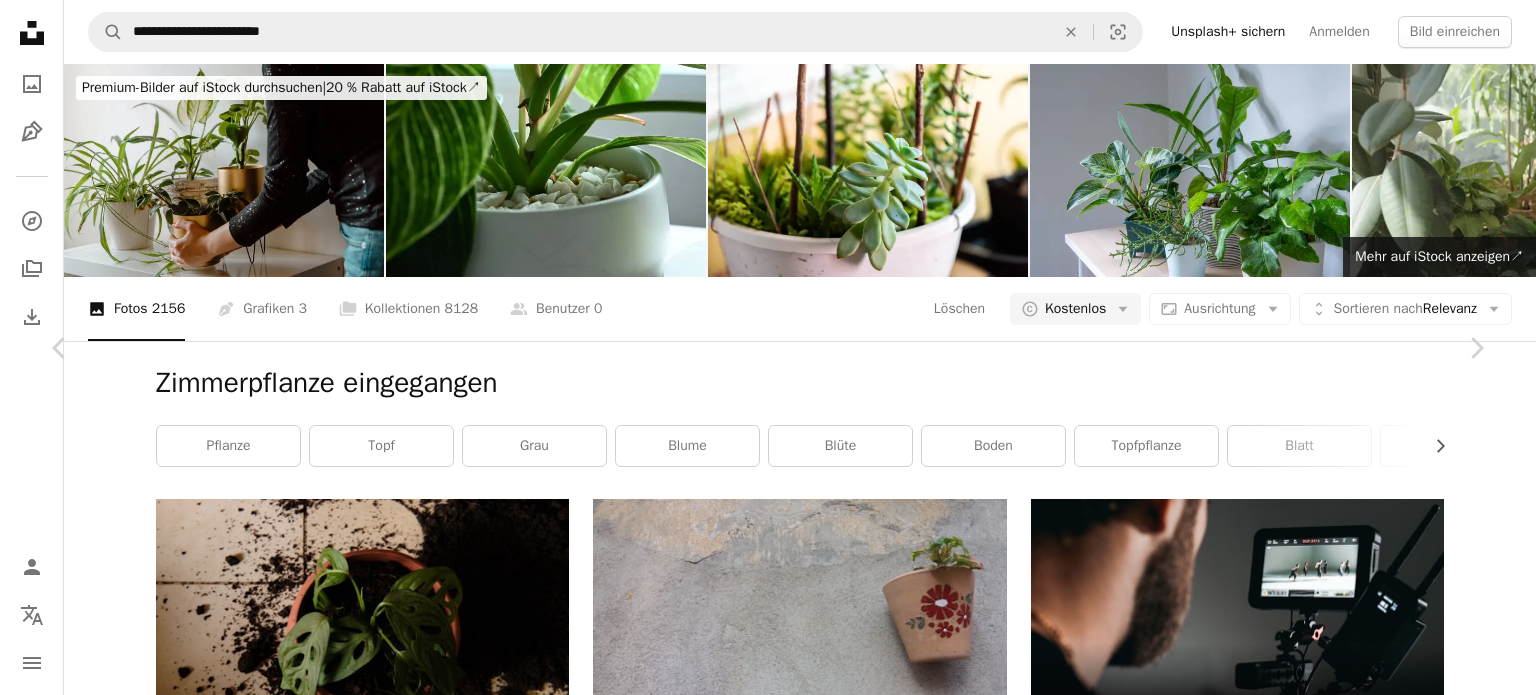 click on "An X shape Chevron left Chevron right [FIRST] [LAST] Für Anfragen verfügbar A checkmark inside of a circle A heart A plus sign Kostenlos herunterladen Chevron down Zoom in Aufrufe 12.523 Downloads 79 A forward-right arrow Teilen Info icon Info More Actions Calendar outlined Veröffentlicht am  10. Januar 2024 Camera SONY, ILCE-6000 Safety Kostenlos zu verwenden im Rahmen der  Unsplash Lizenz Regen im Garten Pflanzen Startseite Zierpflanzen Pflanze Garten Fenster draußen Topfpflanze Topf Kochgeschirr Fensterbank Kostenlose Bilder Ähnliche Premium-Bilder auf iStock durchsuchen  |  20 % Rabatt mit Aktionscode UNSPLASH20 Mehr auf iStock anzeigen  ↗ Ähnliche Bilder A heart A plus sign [FIRST] Arrow pointing down Plus sign for Unsplash+ A heart A plus sign [FIRST] [LAST] Für  Unsplash+ A lock Herunterladen A heart A plus sign [FIRST] [LAST] Für Anfragen verfügbar A checkmark inside of a circle Arrow pointing down A heart A plus sign [FIRST] [LAST] Für Anfragen verfügbar A checkmark inside of a circle" at bounding box center (768, 13342) 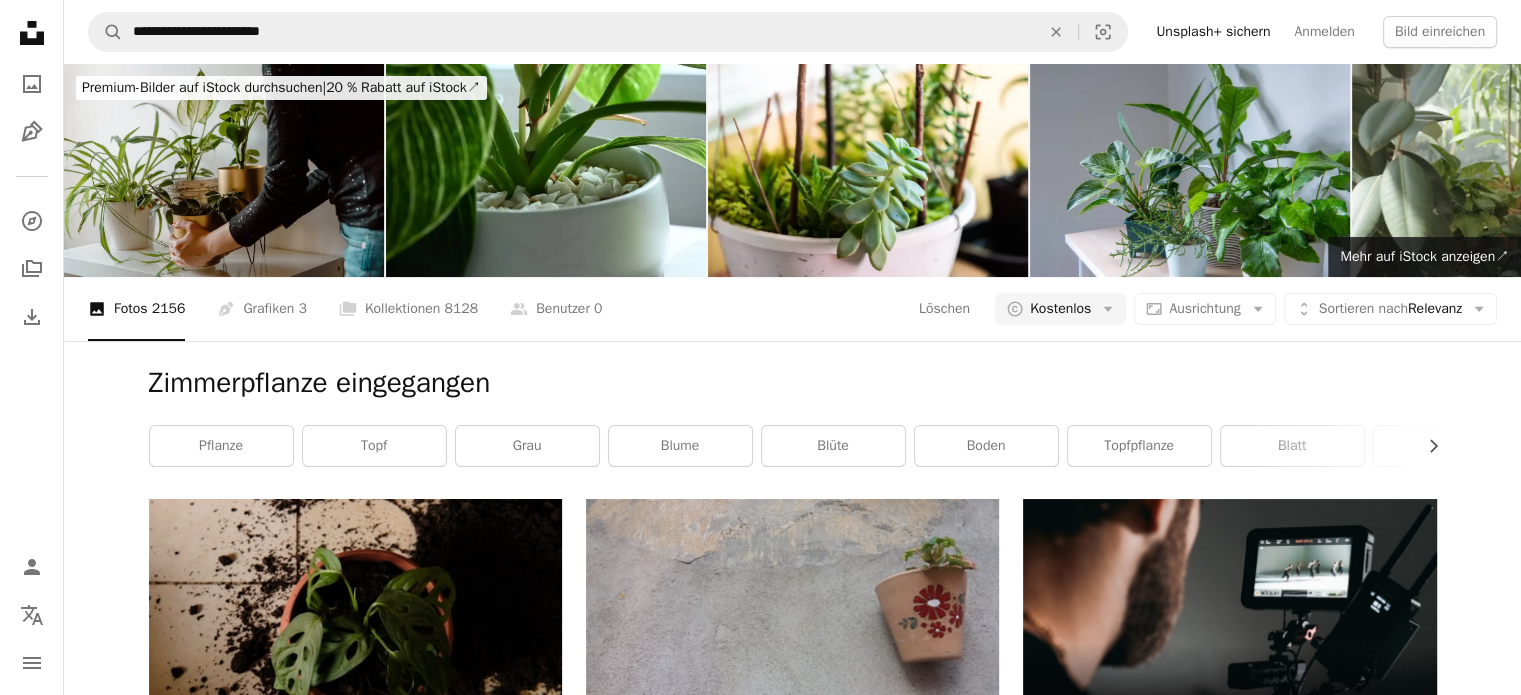 scroll, scrollTop: 9407, scrollLeft: 0, axis: vertical 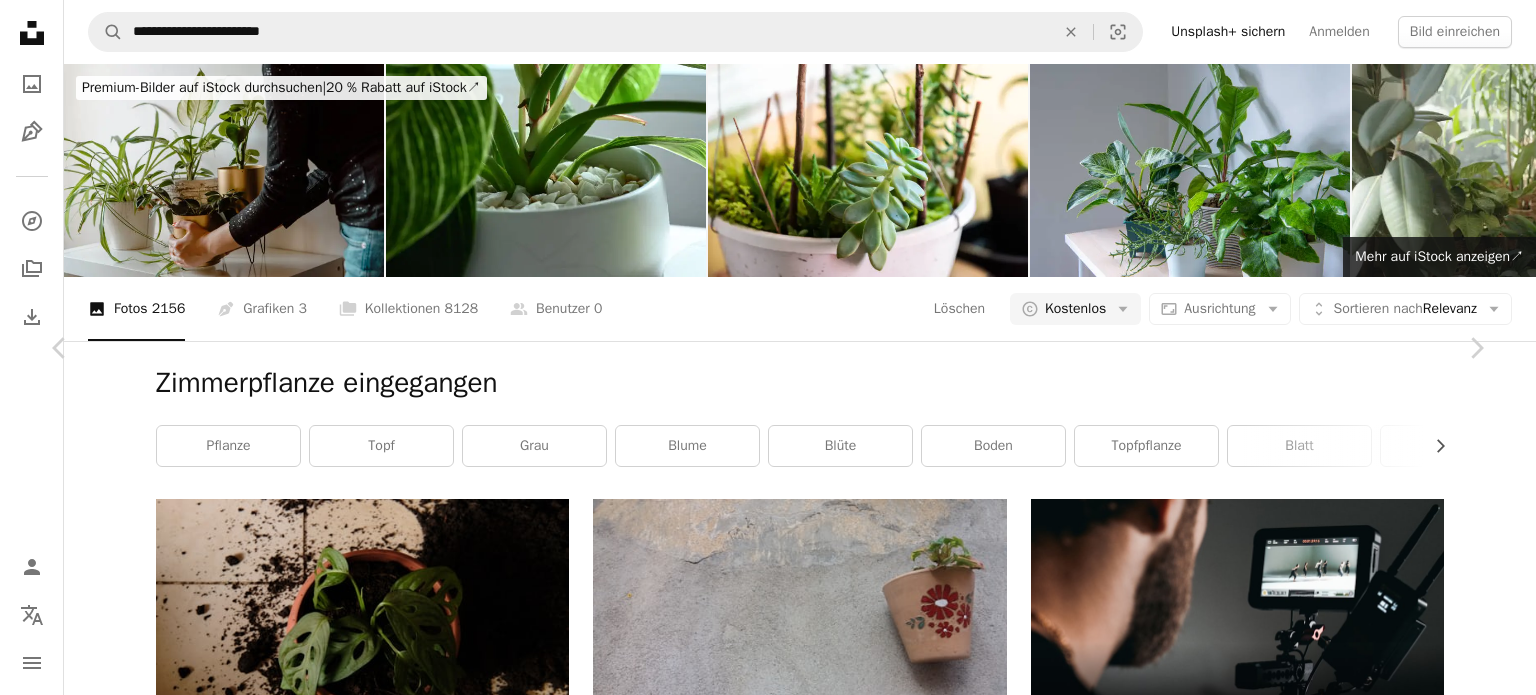click on "An X shape Chevron left Chevron right la ninpre la_ninpre A heart A plus sign Kostenlos herunterladen Chevron down Zoom in Aufrufe 50.295 Downloads 253 A forward-right arrow Teilen Info icon Info More Actions Calendar outlined Veröffentlicht am [DAY]. [MONTH] [YEAR] Camera samsung, SM-N950F Safety Kostenlos zu verwenden im Rahmen der Unsplash Lizenz dunkel Pflanzen Fenster Blume Pflanze grau Blüte Töpferei Vase Blumenarrangement Topfpflanze Bonsai Krug HD-Hintergrundbilder Ähnliche Premium-Bilder auf iStock durchsuchen | 20 % Rabatt mit Aktionscode UNSPLASH20 Mehr auf iStock anzeigen ↗ Ähnliche Bilder A heart A plus sign Ahzza Fathima Für Anfragen verfügbar A checkmark inside of a circle Arrow pointing down A heart A plus sign Kieron Mannix Arrow pointing down A heart A plus sign Jon Tyson Arrow pointing down A heart A plus sign Alexander Zaytsev Für Anfragen verfügbar A checkmark inside of a circle Arrow pointing down Plus sign for Unsplash+ A heart A plus sign Feyza Yıldırım Für Unsplash+" at bounding box center [768, 13342] 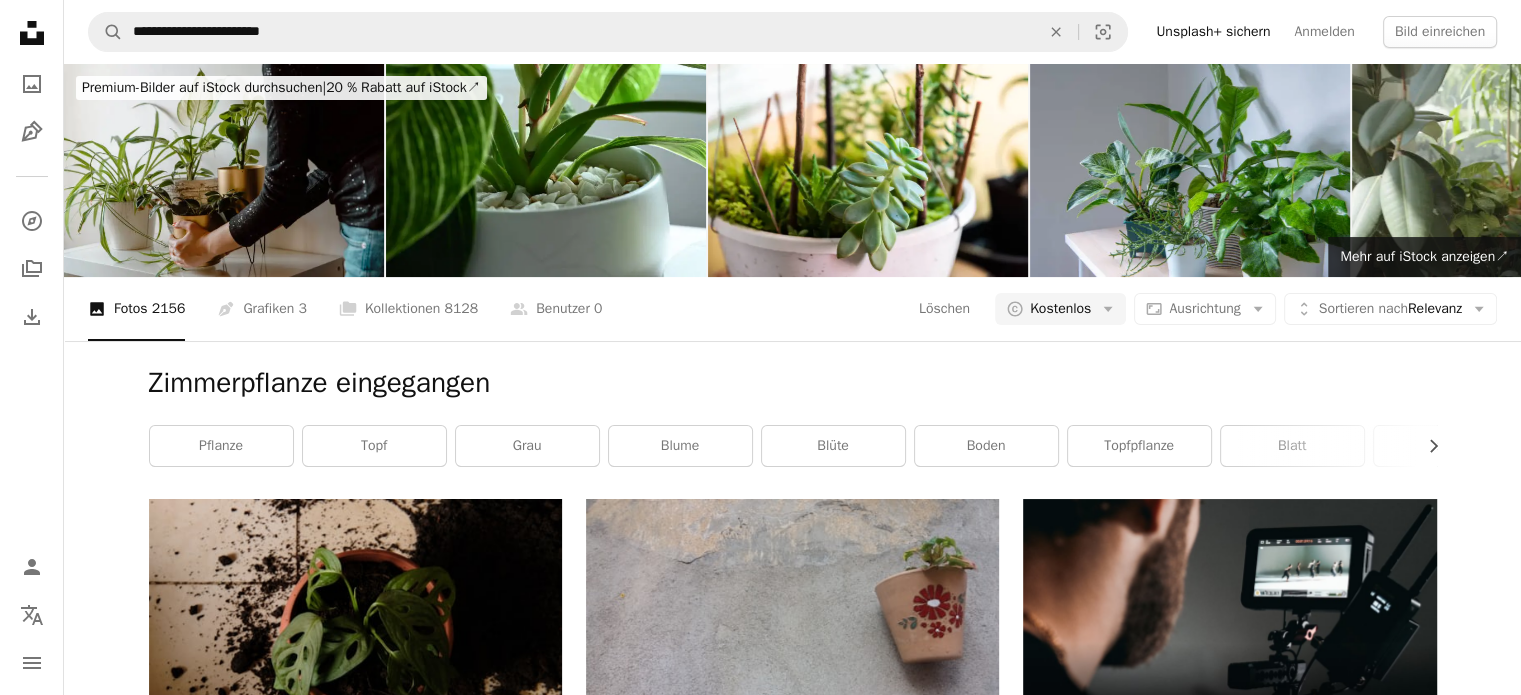 click on "–– ––– –––  –– ––– –  ––– –––  ––––  –   – –– –––  – – ––– –– –– –––– –– On-brand and on budget images for your next campaign Learn More A heart A plus sign [FIRST] [LAST] Für Anfragen verfügbar A checkmark inside of a circle Arrow pointing down A heart A plus sign [FIRST] Für Anfragen verfügbar A checkmark inside of a circle Arrow pointing down A heart A plus sign [FIRST] [LAST] Für Anfragen verfügbar A checkmark inside of a circle Arrow pointing down A heart A plus sign [FIRST] [LAST] Für Anfragen verfügbar A checkmark inside of a circle Arrow pointing down A heart A plus sign [FIRST] [LAST] Für Anfragen verfügbar A checkmark inside of a circle Arrow pointing down A heart A plus sign [FIRST] [LAST] Für Anfragen verfügbar A checkmark inside of a circle Arrow pointing down A heart A plus sign [FIRST] [LAST] Arrow pointing down A heart A plus sign [FIRST] [LAST] Für Anfragen verfügbar A checkmark inside of a circle Arrow pointing down A heart A plus sign [FIRST] [LAST] Arrow pointing down A heart A plus sign [FIRST] [LAST] Arrow pointing down A heart A plus sign [FIRST] [LAST] Für Anfragen verfügbar A checkmark inside of a circle Arrow pointing down A heart A plus sign [FIRST] [LAST] Arrow pointing down A heart A plus sign [FIRST] [LAST] Arrow pointing down A heart A plus sign [FIRST] [LAST] Für Anfragen verfügbar A checkmark inside of a circle Arrow pointing down A heart A plus sign [FIRST] [LAST] Arrow pointing down A heart A plus sign [FIRST] [LAST] Arrow pointing down A heart A plus sign [FIRST] [LAST] Für Anfragen verfügbar A checkmark inside of a circle Arrow pointing down A heart A plus sign [FIRST] [LAST] Arrow pointing down A heart A plus sign [FIRST] [LAST] Arrow pointing down A heart A plus sign [FIRST] [LAST] Arrow pointing down A heart" at bounding box center (1229, 6747) 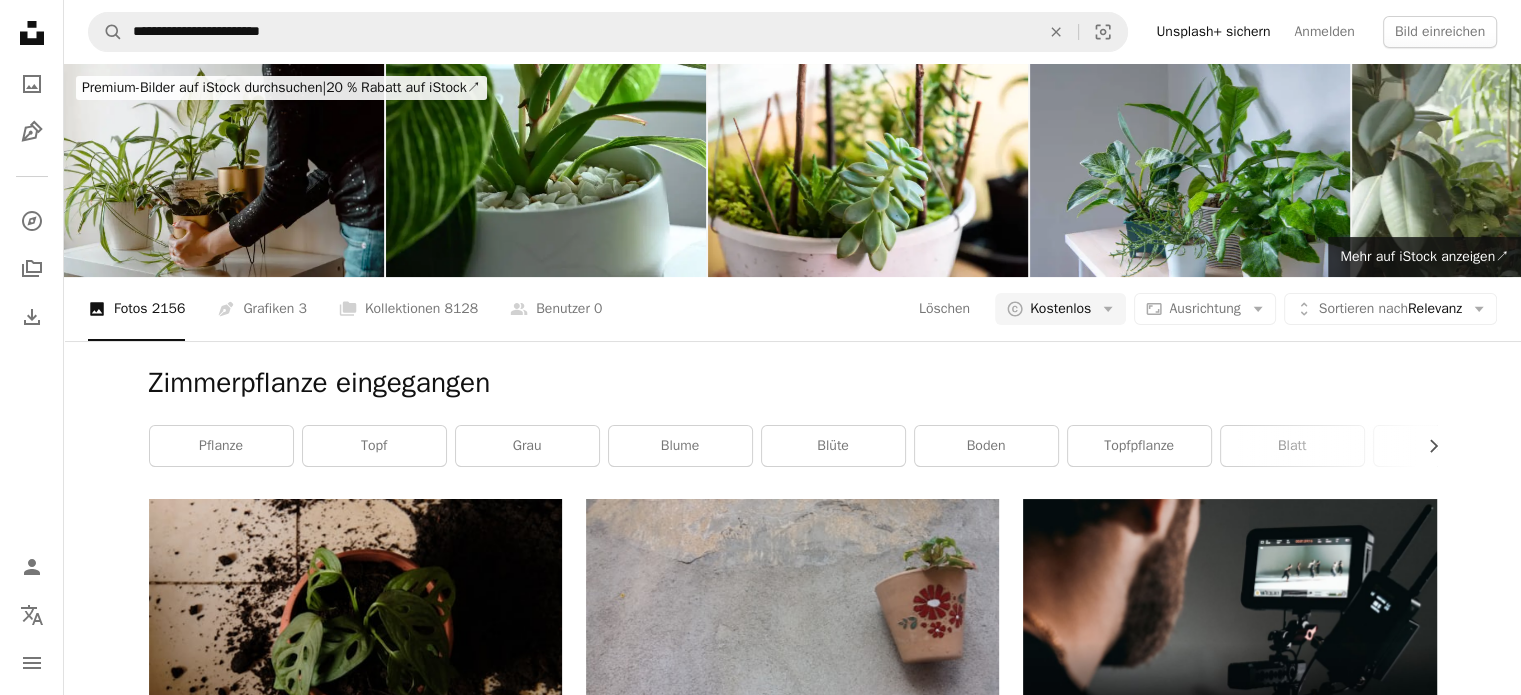 scroll, scrollTop: 9282, scrollLeft: 0, axis: vertical 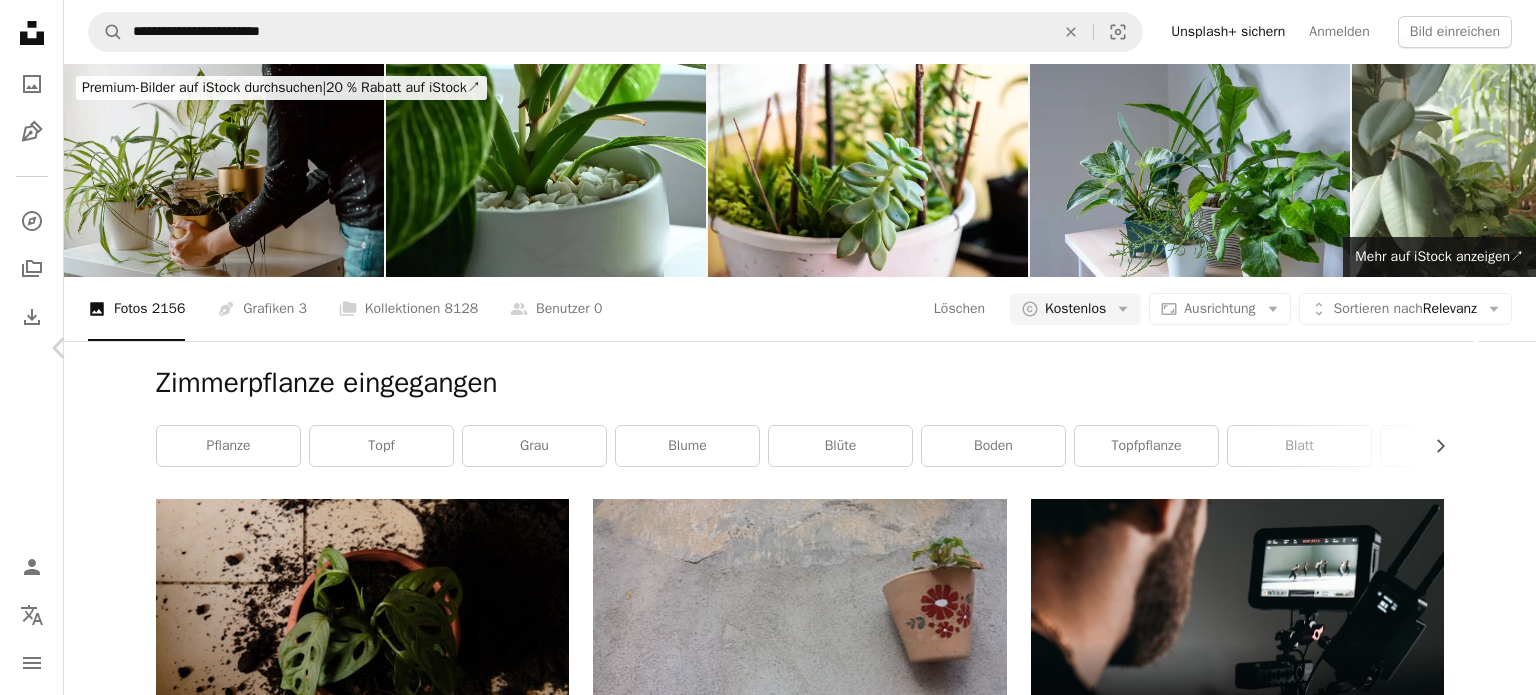 click on "Chevron right" at bounding box center (1476, 348) 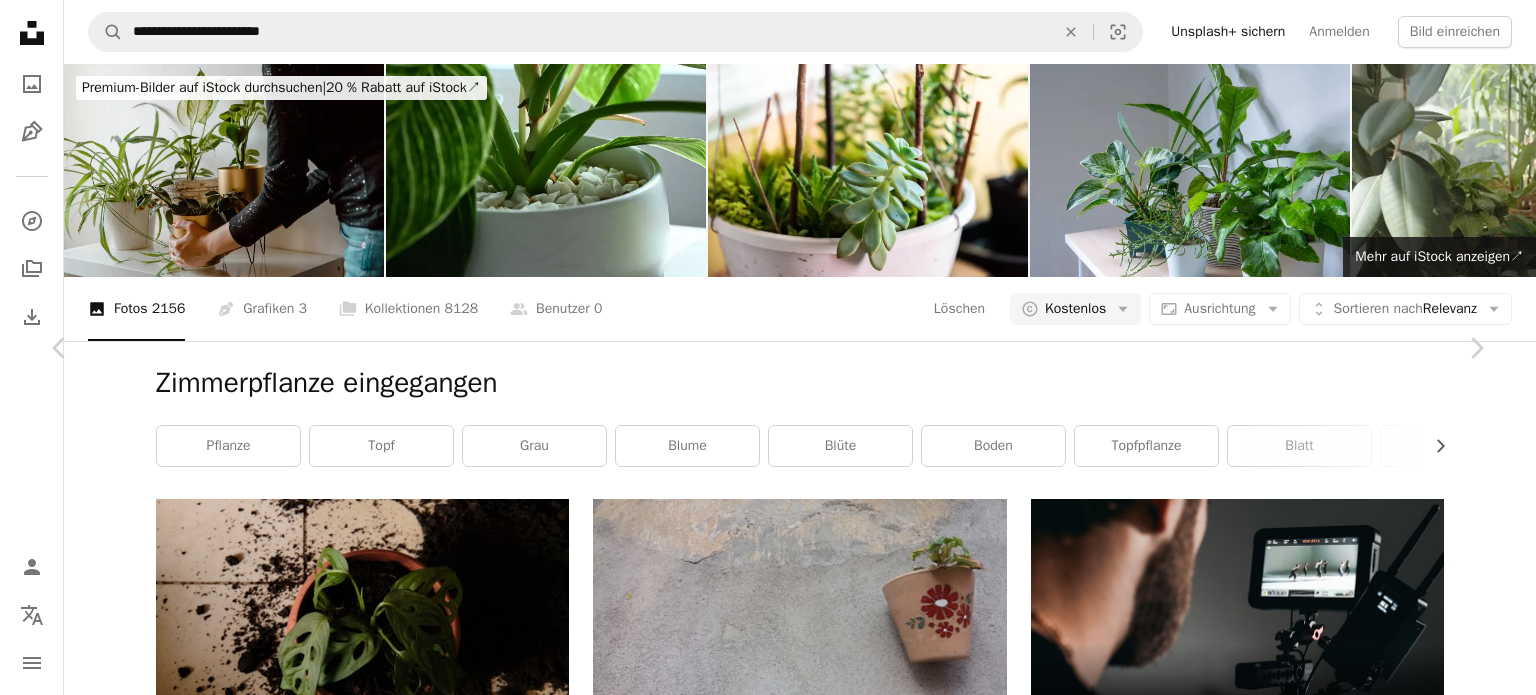 click on "An X shape Chevron left Chevron right [FIRST] [LAST] Für Anfragen verfügbar A checkmark inside of a circle A heart A plus sign Kostenlos herunterladen Chevron down Zoom in Aufrufe 1.206.442 Downloads 1.877 Veröffentlicht in 3D-Renderings A forward-right arrow Teilen Info icon Info More Actions Calendar outlined Veröffentlicht am 28. Februar 2022 Safety Kostenlos zu verwenden im Rahmen der Unsplash Lizenz Ästhetisch Möbel Produkt Gold Blatt Modell Schatten Digitales Bild beige erbringen Rahm Stoff Vase beige Hintergrund Dekoration Szene nordisch dekorativ Pflanze Sand Kostenlose Bilder Ähnliche Premium-Bilder auf iStock durchsuchen | 20 % Rabatt mit Aktionscode UNSPLASH20 Mehr auf iStock anzeigen ↗ Ähnliche Bilder A heart A plus sign [FIRST] [LAST] Für Anfragen verfügbar A checkmark inside of a circle Arrow pointing down Plus sign for Unsplash+ A heart A plus sign [FIRST] Für Unsplash+ A lock Herunterladen A heart A plus sign Taitopia Render Arrow pointing down A heart A plus sign Für" at bounding box center [768, 19067] 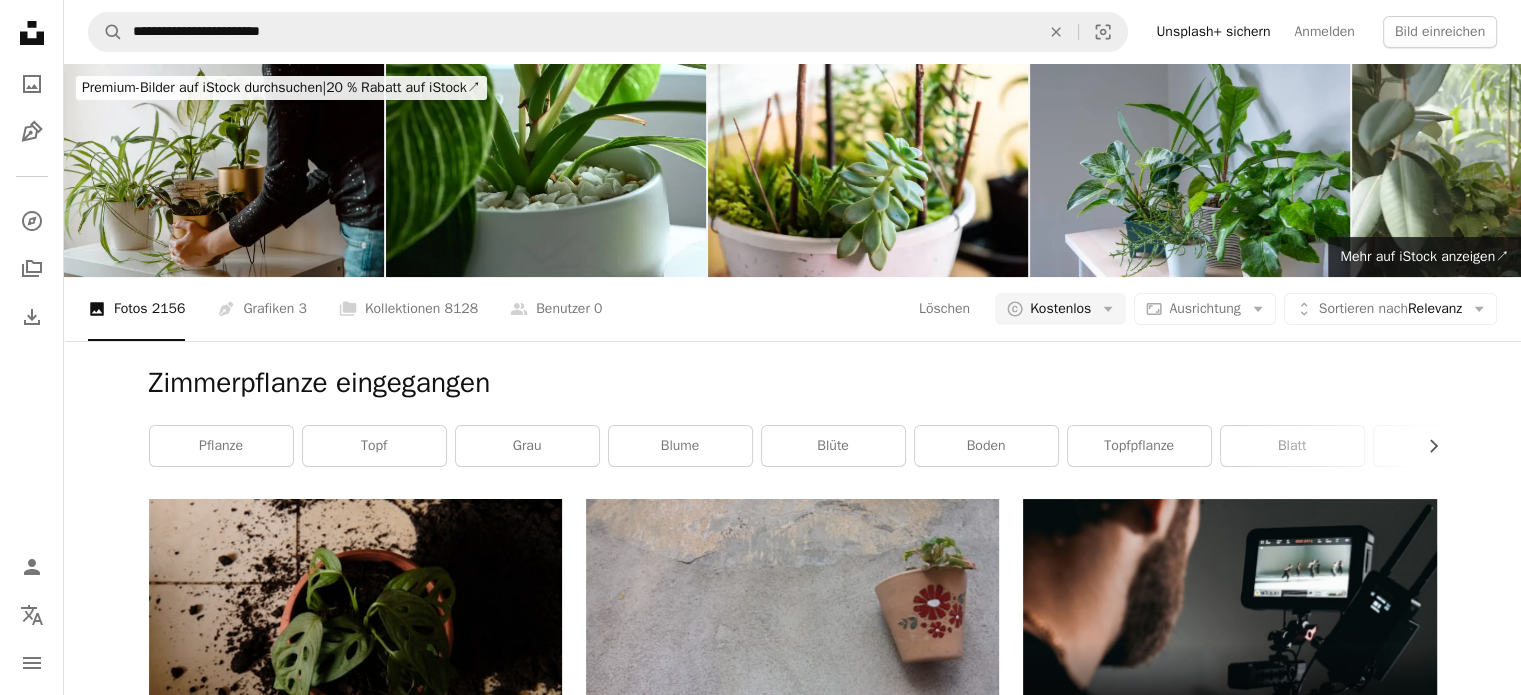 scroll, scrollTop: 0, scrollLeft: 0, axis: both 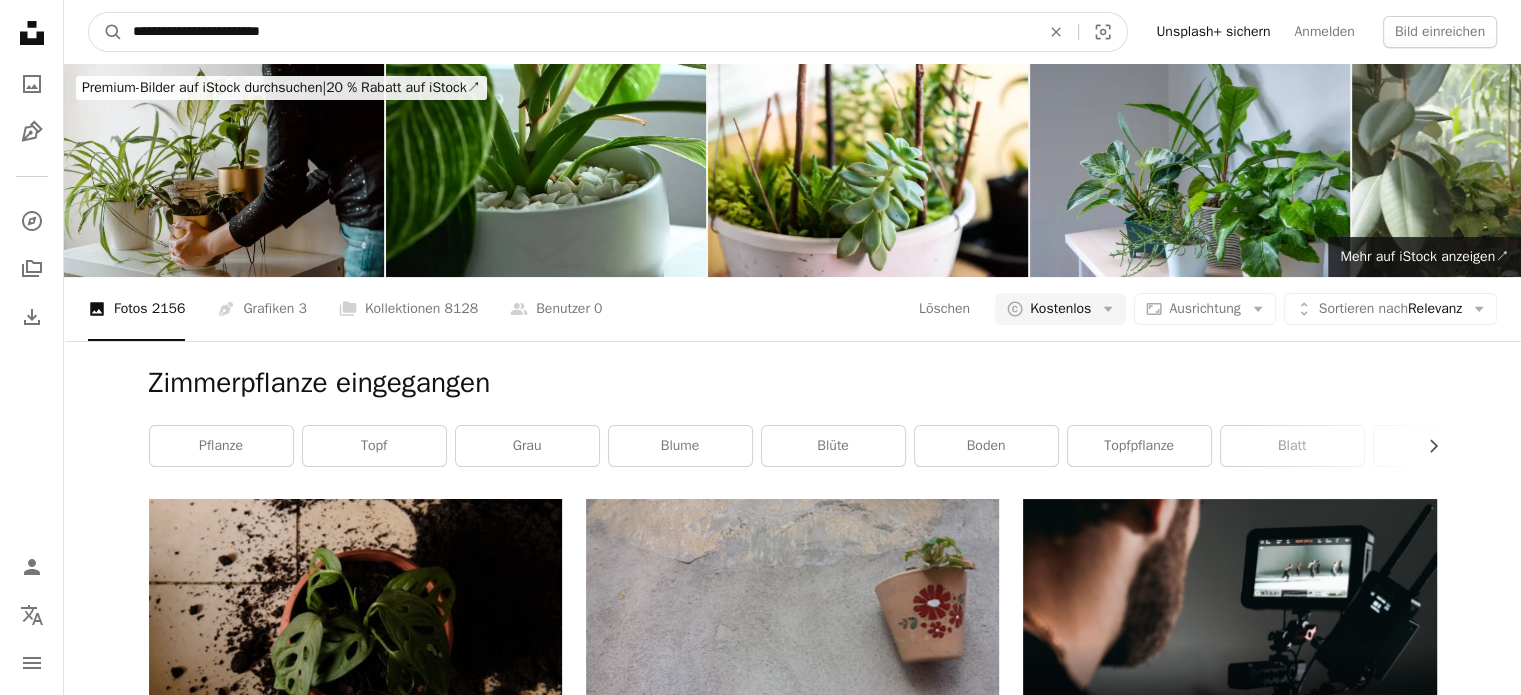 click on "**********" at bounding box center [578, 32] 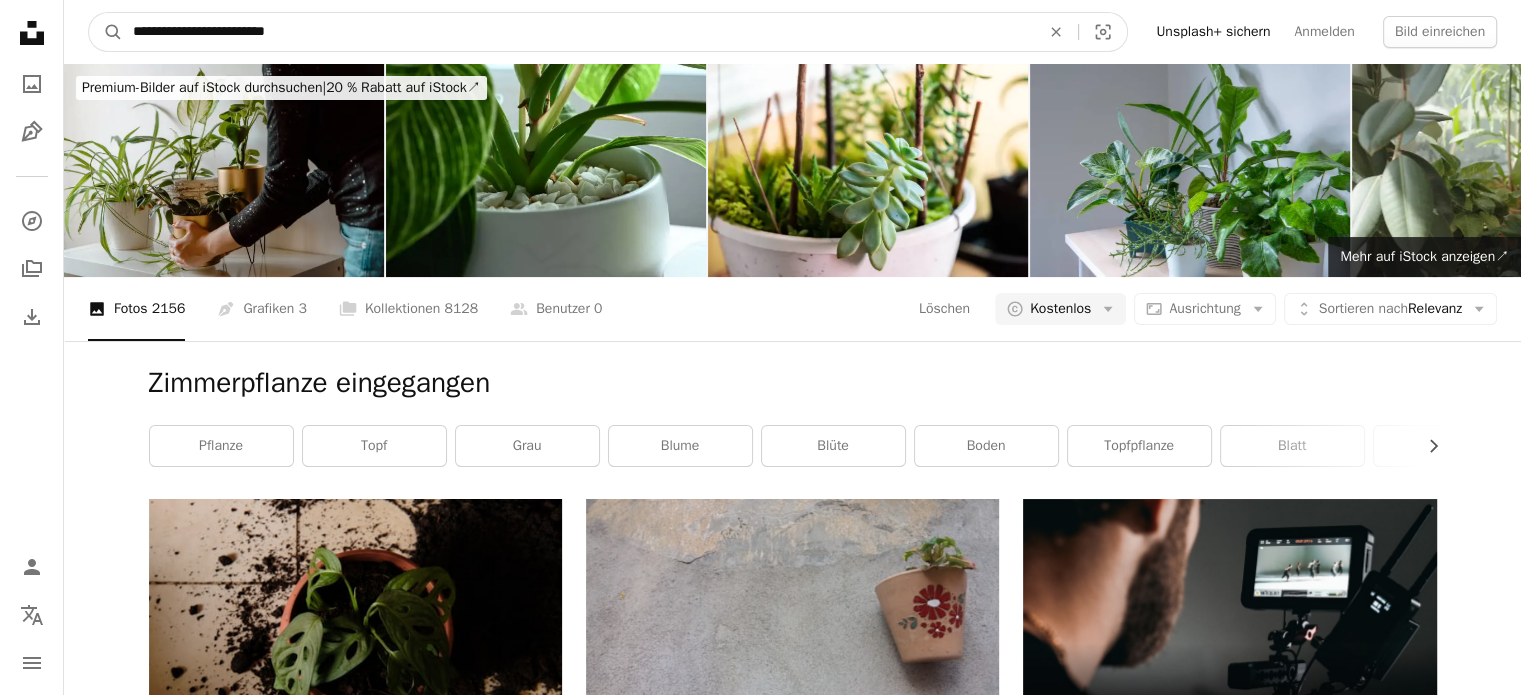 type on "**********" 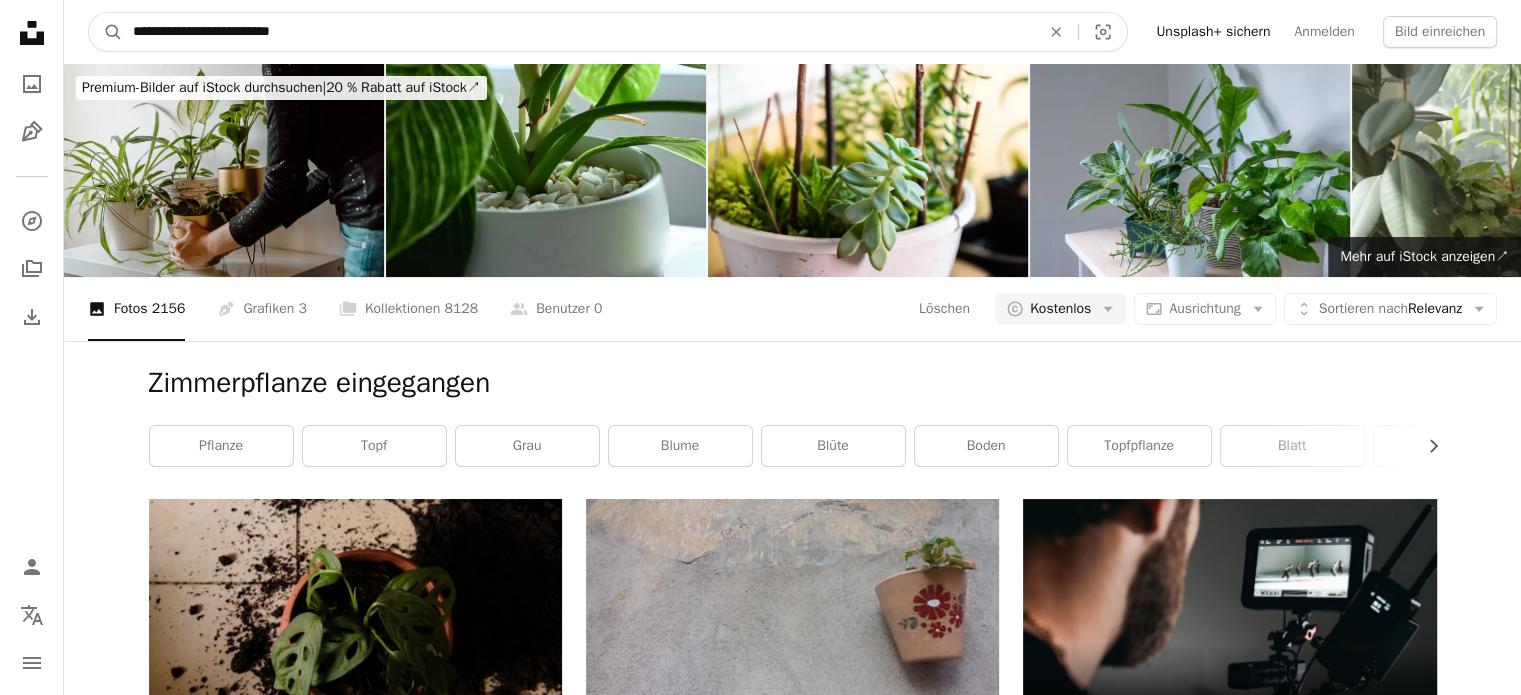 click on "A magnifying glass" at bounding box center [106, 32] 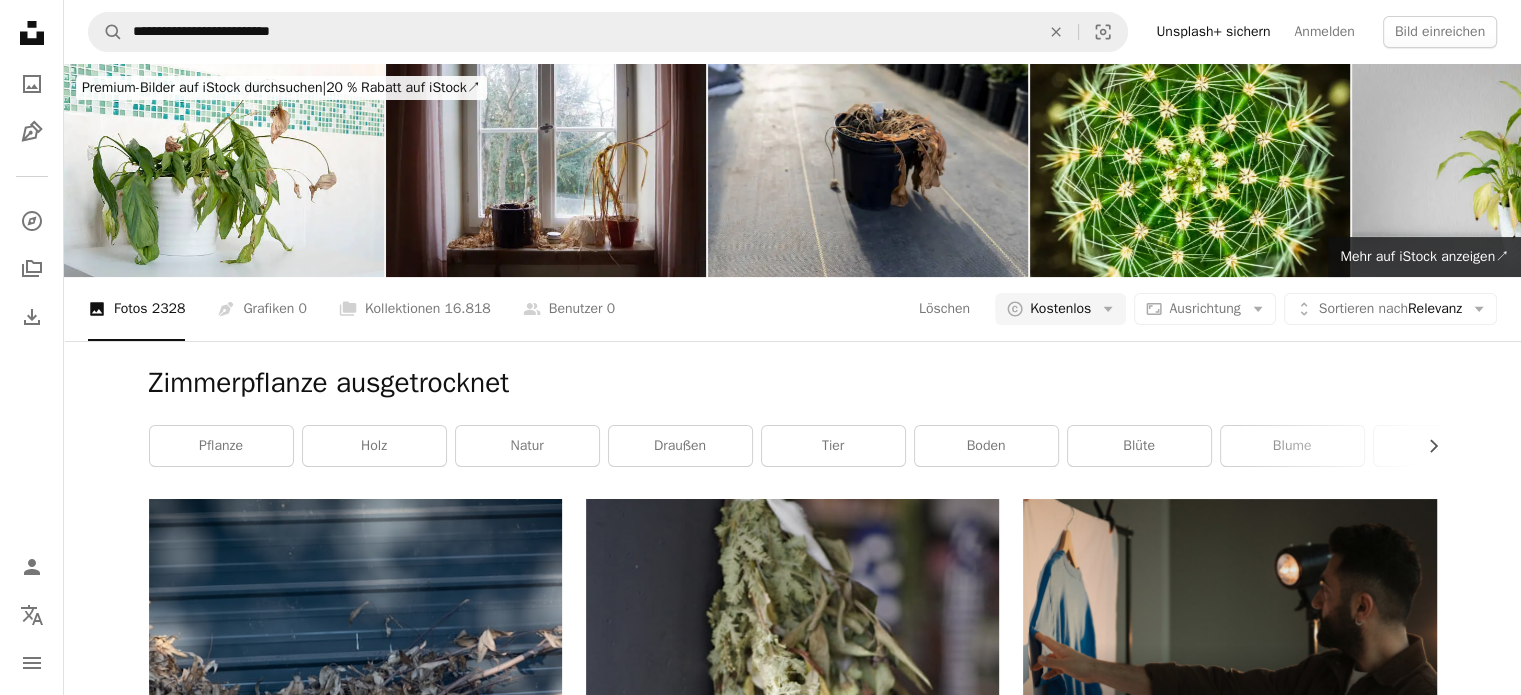 scroll, scrollTop: 3859, scrollLeft: 0, axis: vertical 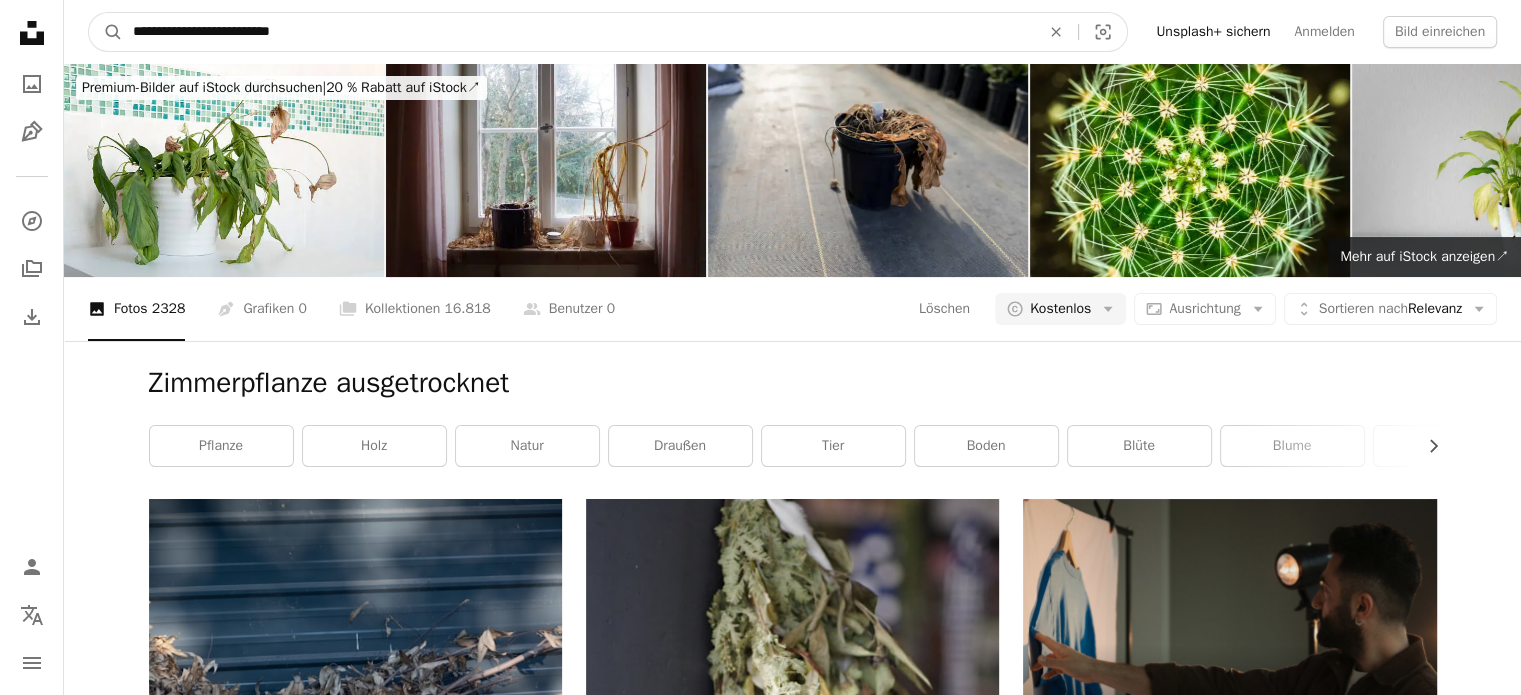 click on "**********" at bounding box center [578, 32] 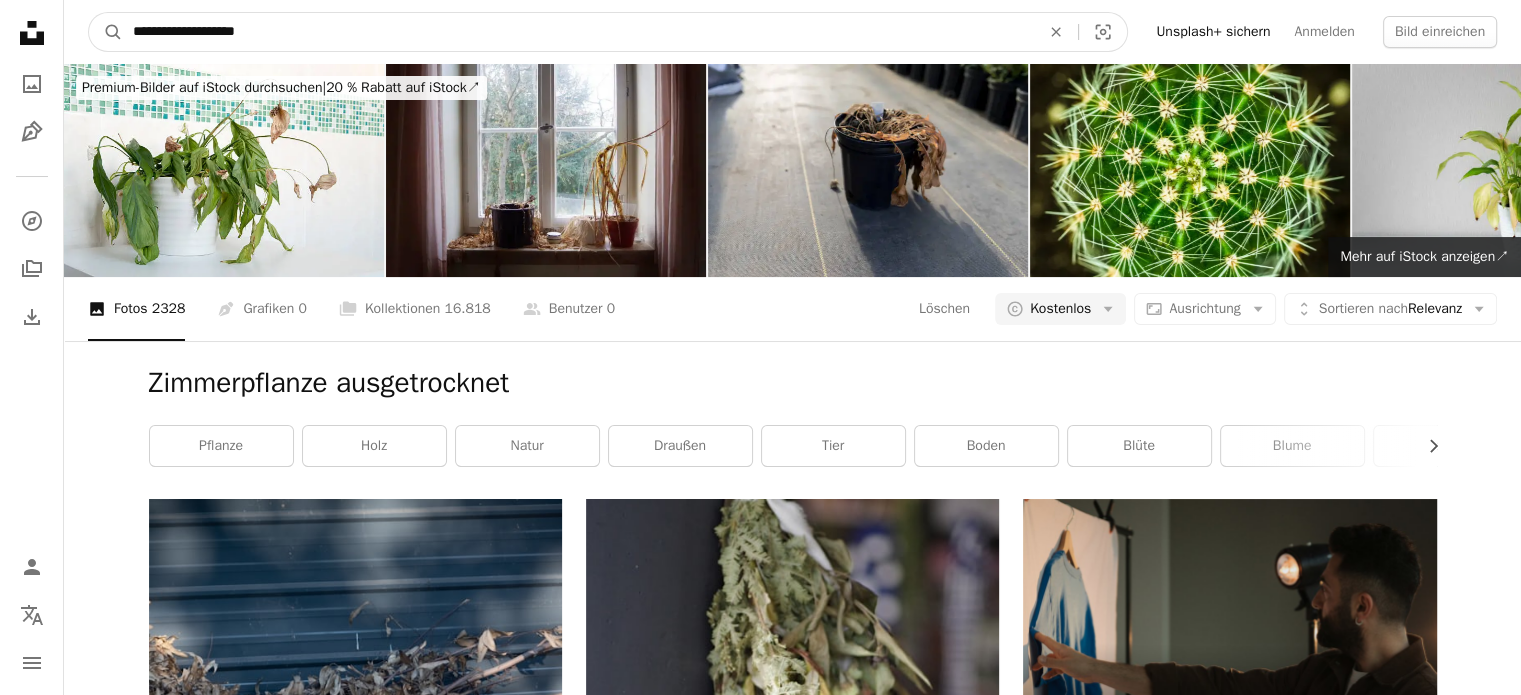 type on "**********" 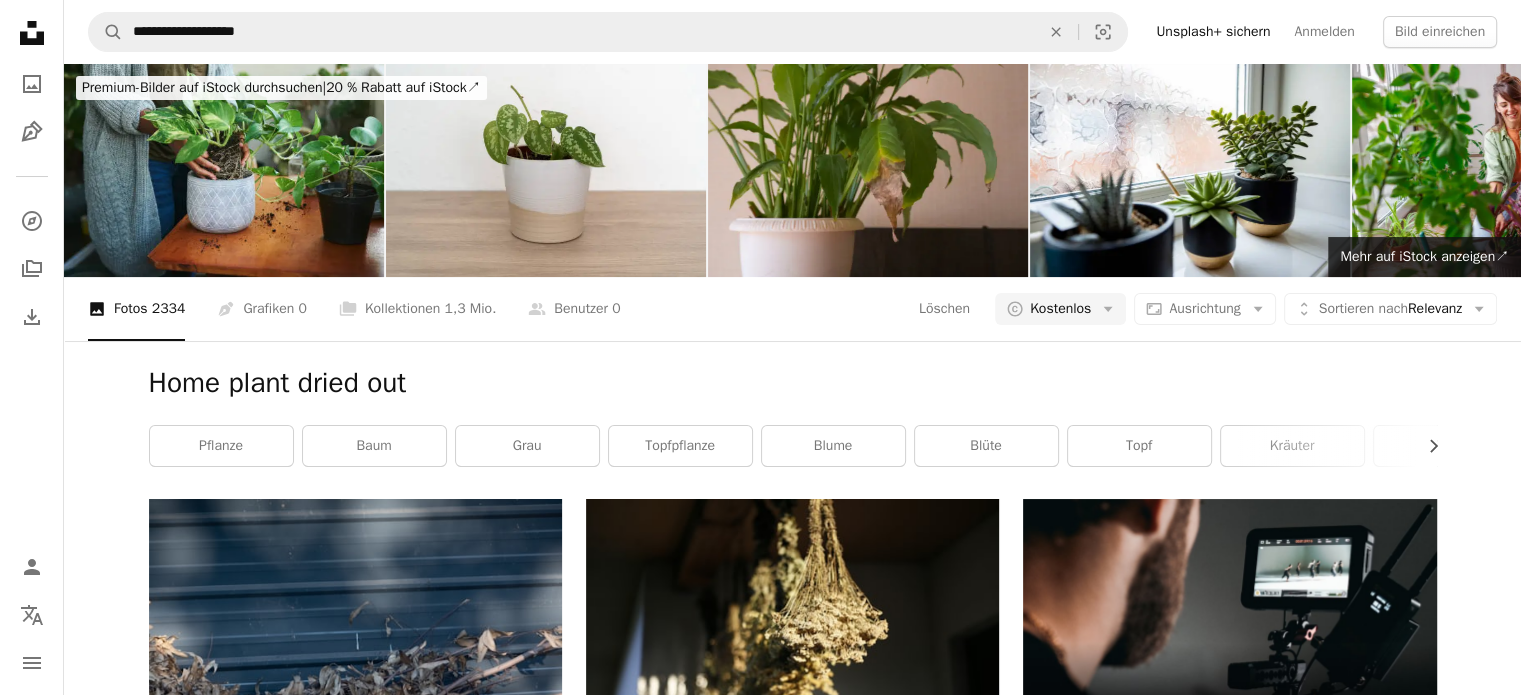 scroll, scrollTop: 4408, scrollLeft: 0, axis: vertical 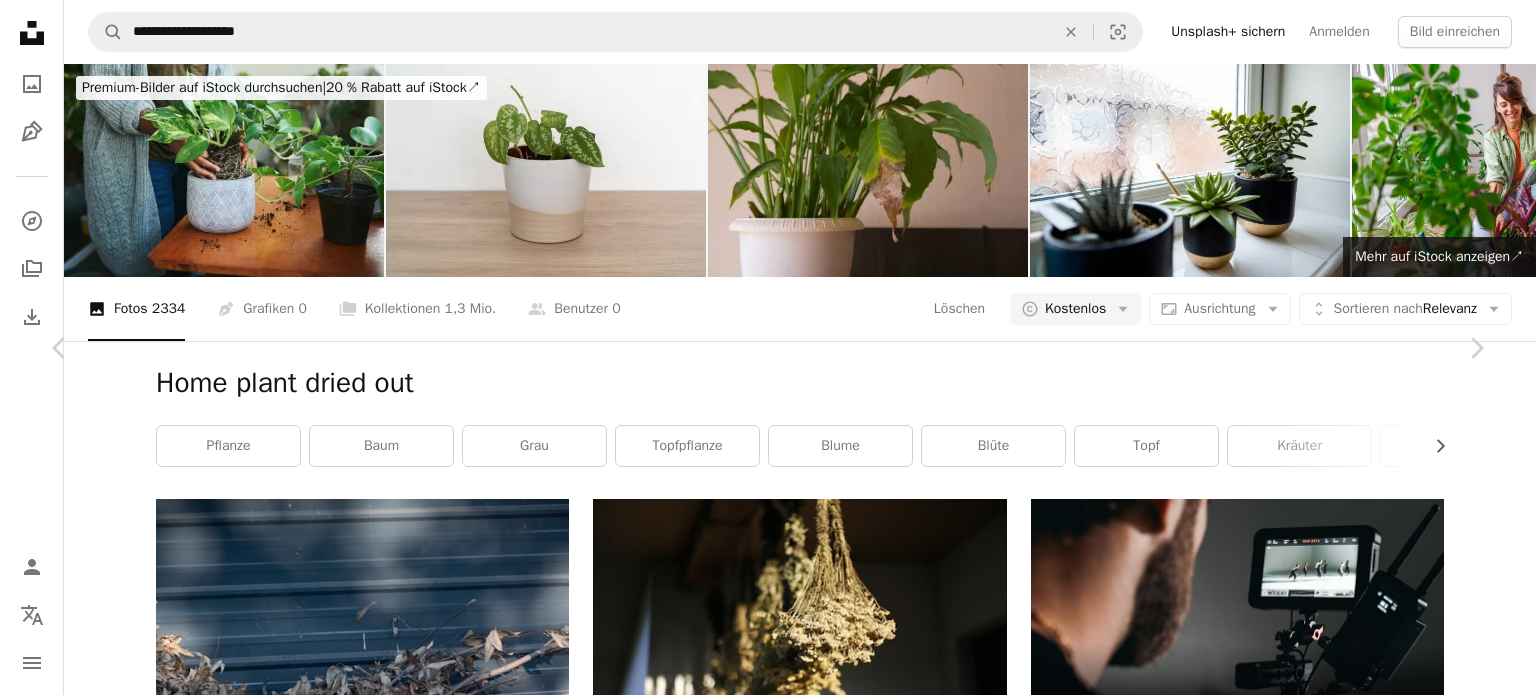 click on "A forward-right arrow Teilen Info icon Info More Actions Calendar outlined Veröffentlicht am  [DD]. [MONTH] [YYYY] Camera Apple, iPhone 11 Safety Kostenlos zu verwenden im Rahmen der  Unsplash Lizenz Blume Kunst Pflanze Blüte Blumenstrauß Töpferei Vase Blumenarrangement Topfpflanze Krug Topf Geländer Geländer Kostenlose Fotos Ähnliche Premium-Bilder auf iStock durchsuchen  |  20 % Rabatt mit Aktionscode UNSPLASH20 Mehr auf iStock anzeigen  ↗ Ähnliche Bilder A heart A plus sign [FIRST] [LAST] Arrow pointing down Plus sign for Unsplash+ A heart A plus sign [FIRST] Für  Unsplash+ A lock Herunterladen A heart A plus sign [FIRST] [LAST] Für Anfragen verfügbar A checkmark inside of a circle Arrow pointing down A heart A plus sign" at bounding box center (768, 17483) 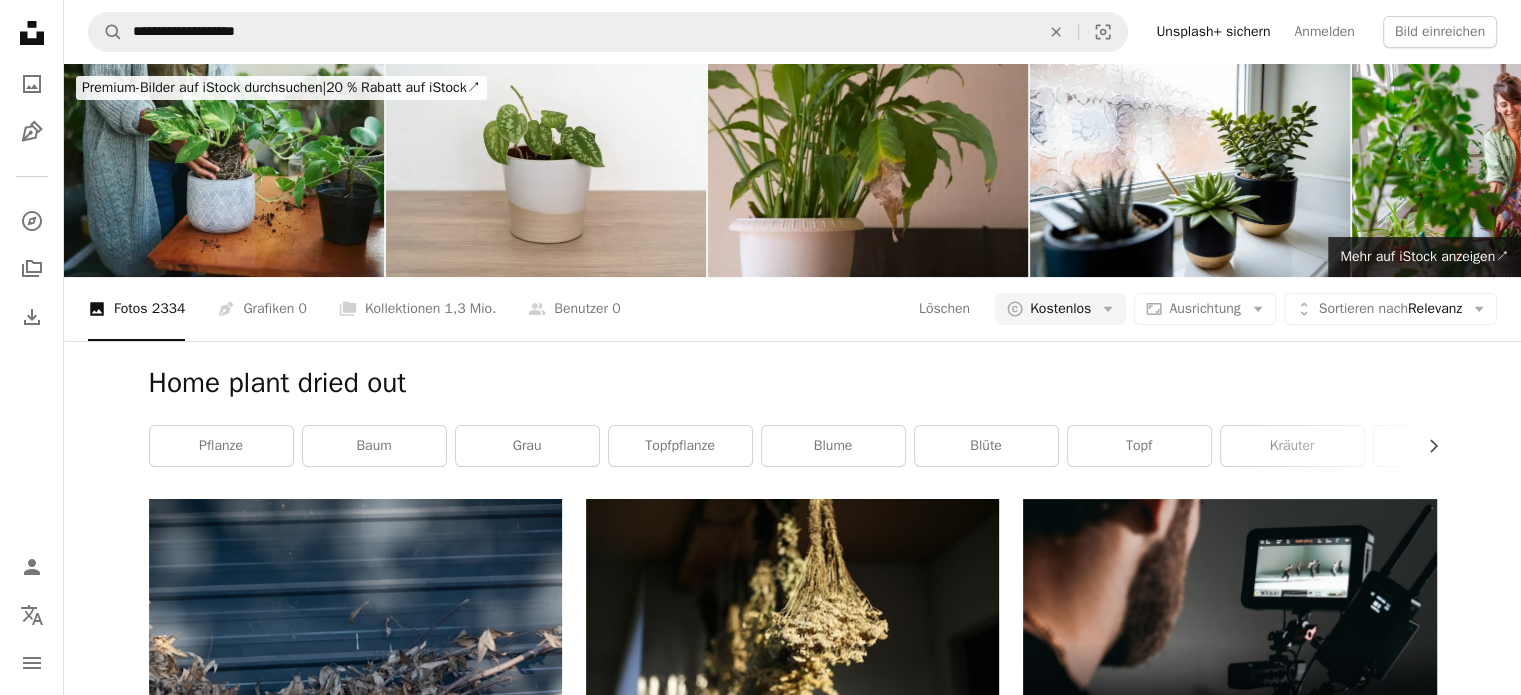 scroll, scrollTop: 5328, scrollLeft: 0, axis: vertical 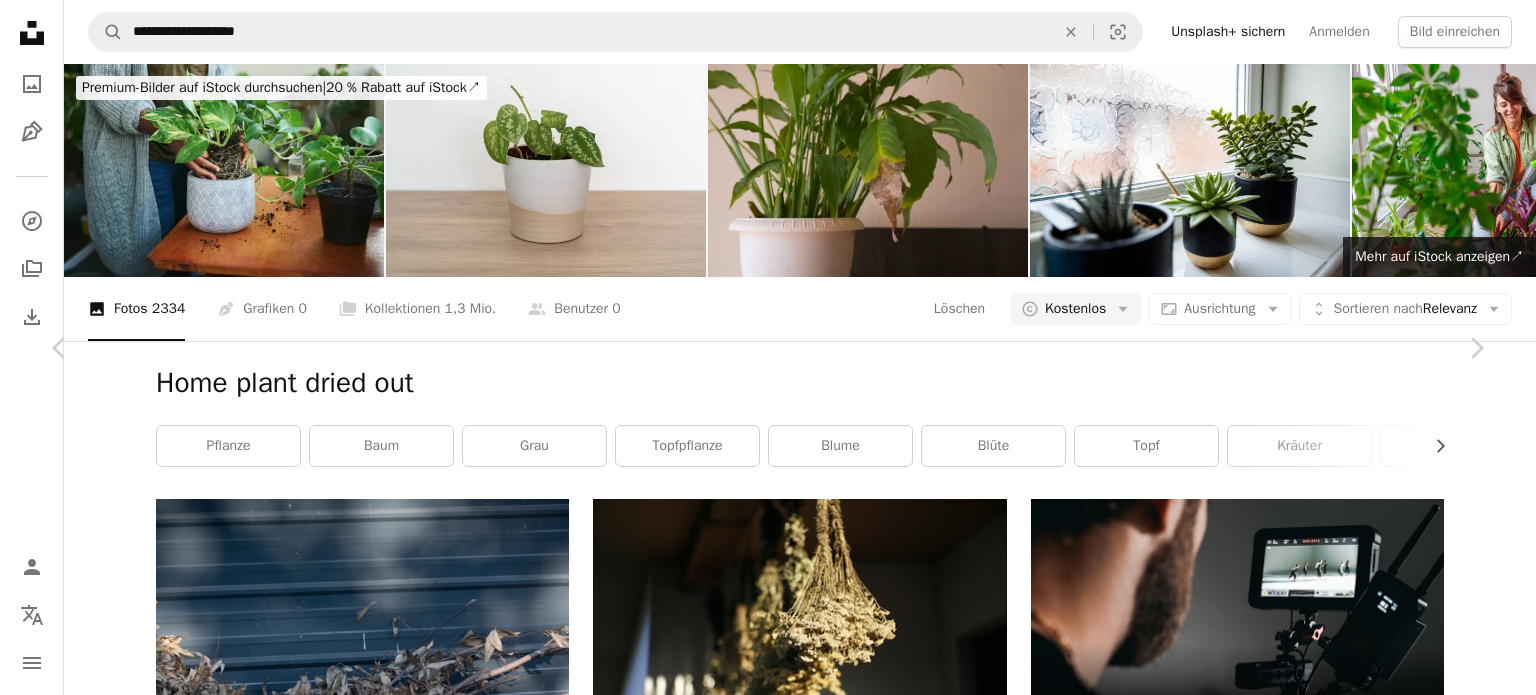 click on "An X shape Chevron left Chevron right [FIRST] [LAST] A heart A plus sign Kostenlos herunterladen Chevron down Zoom in Aufrufe 89.368 Downloads 183 A forward-right arrow Teilen Info icon Info More Actions Calendar outlined Veröffentlicht am  21. Februar 2023 Camera Canon, EOS REBEL T5 Safety Kostenlos zu verwenden im Rahmen der  Unsplash Lizenz grün Pflanze Licht Pflanzen Schatten Grün Monstera Topfpflanze Topf Monstera-Pflanze Innenarchitektur Blatt Fenster drinnen Kochgeschirr Fensterbank Kostenlose Fotos Ähnliche Premium-Bilder auf iStock durchsuchen  |  20 % Rabatt mit Aktionscode UNSPLASH20 Mehr auf iStock anzeigen  ↗ Ähnliche Bilder A heart A plus sign [FIRST] [LAST] Xtradry Arrow pointing down Plus sign for Unsplash+ A heart A plus sign [FIRST] [LAST] Für  Unsplash+ A lock Herunterladen A heart A plus sign [FIRST] [LAST] Für Anfragen verfügbar A checkmark inside of a circle Arrow pointing down A heart A plus sign [FIRST] [LAST] Arrow pointing down A heart A plus sign [FIRST] [LAST] A heart NOAA" at bounding box center (768, 21027) 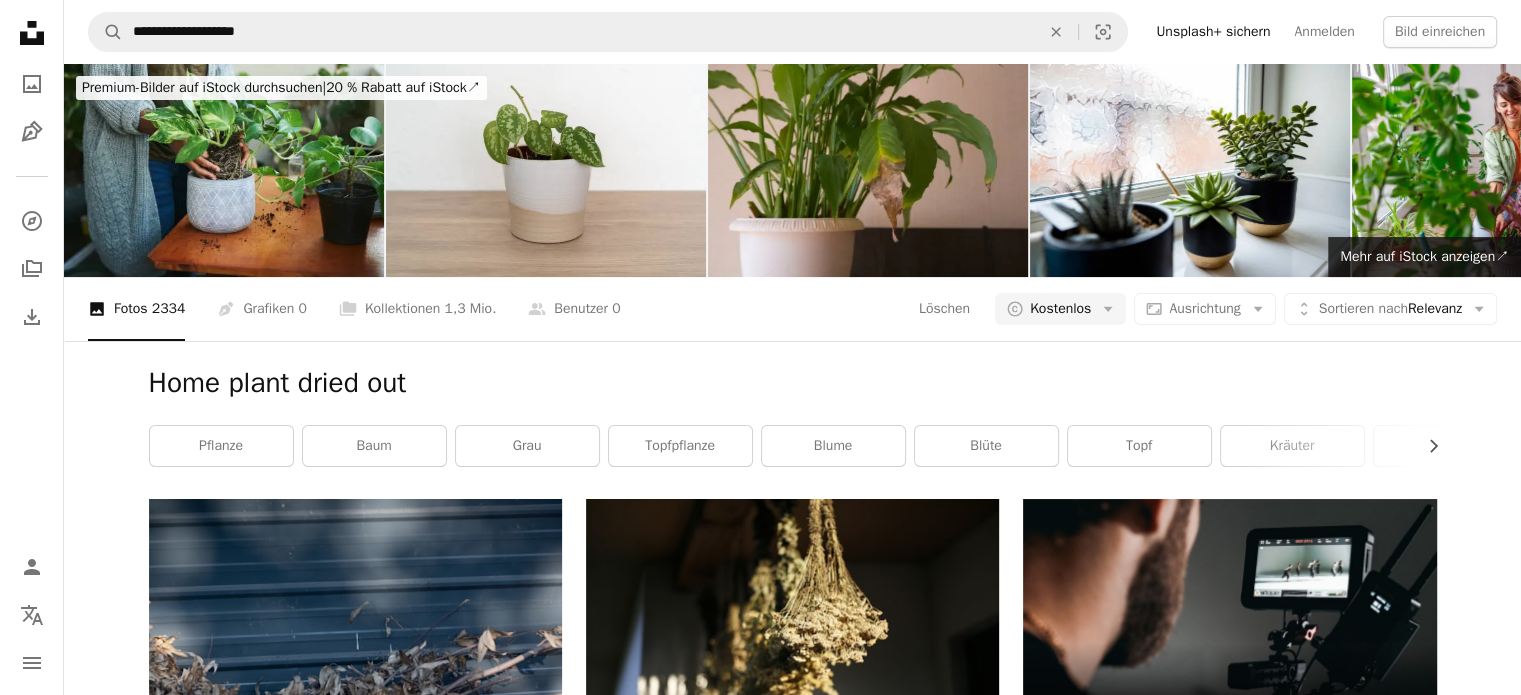 scroll, scrollTop: 0, scrollLeft: 0, axis: both 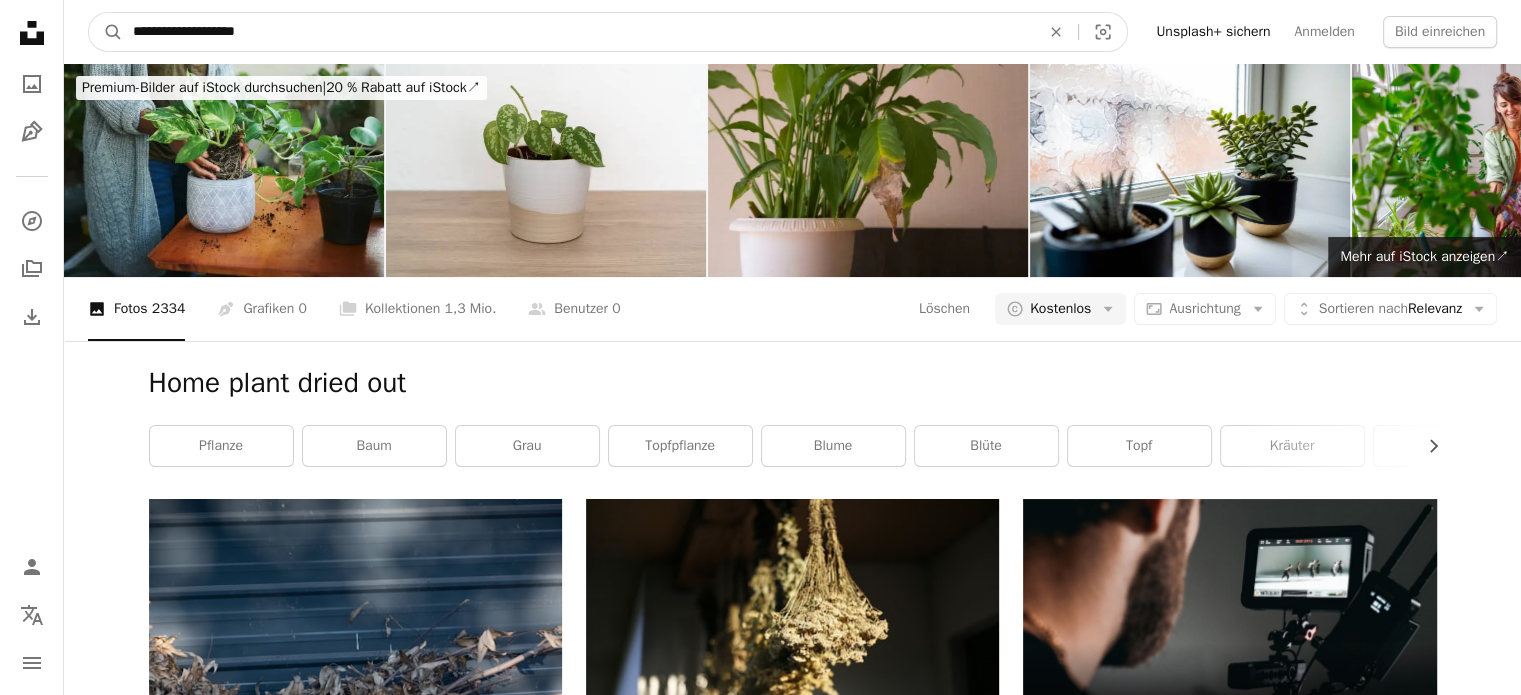 click on "**********" at bounding box center (578, 32) 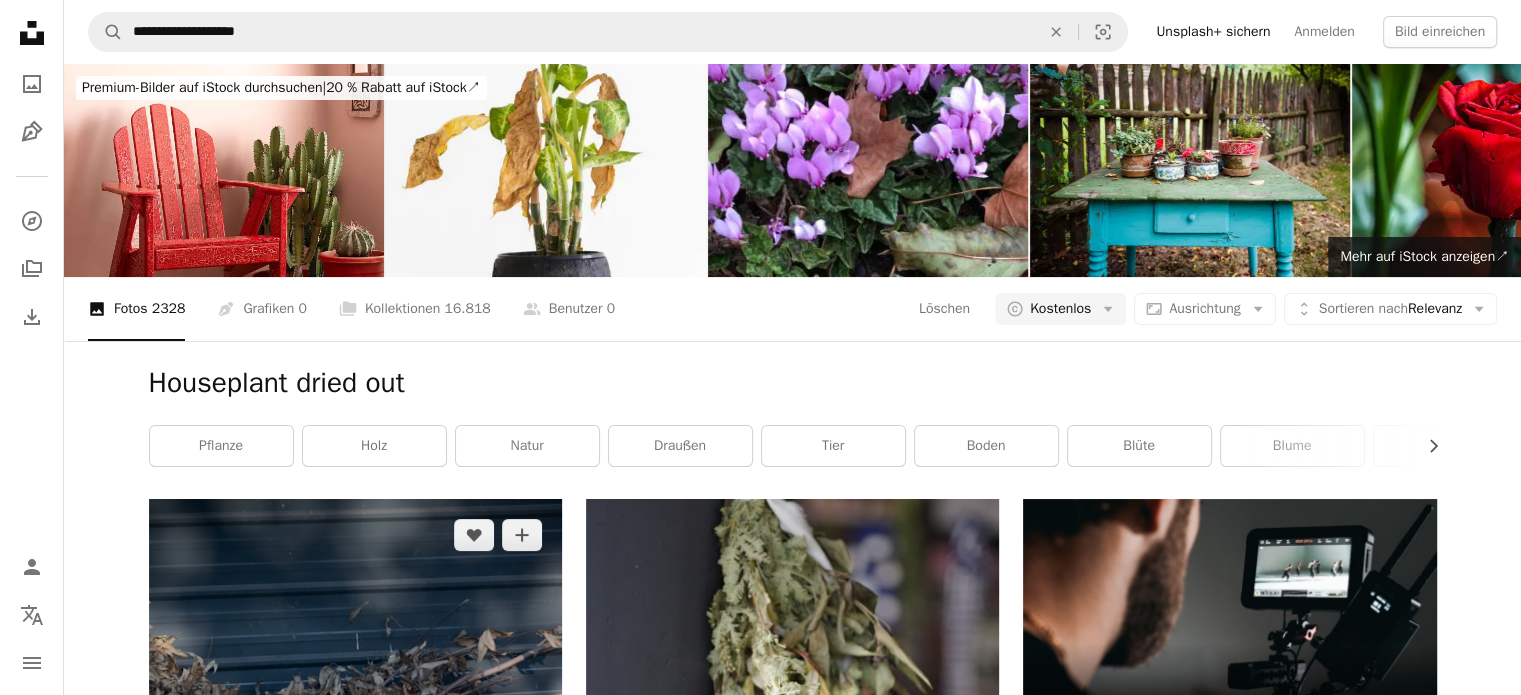scroll, scrollTop: 0, scrollLeft: 0, axis: both 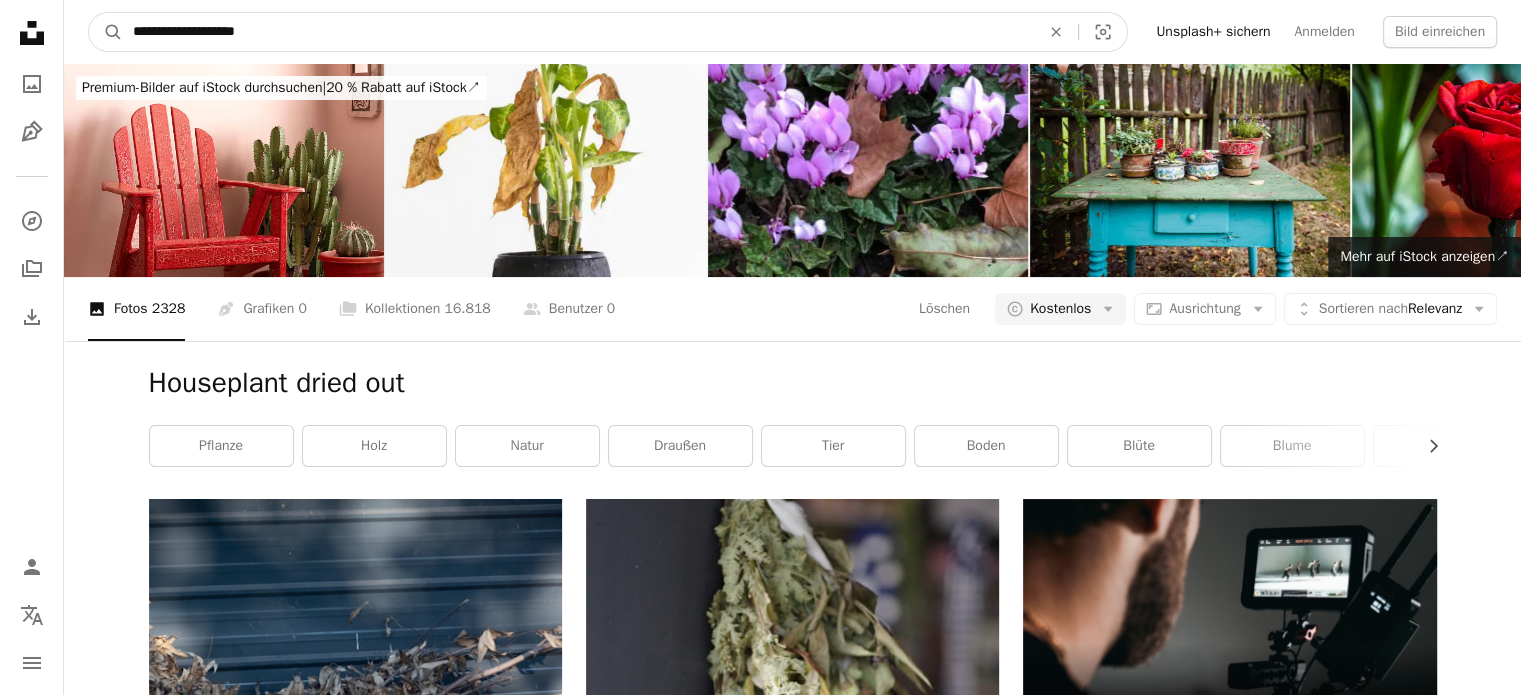 click on "**********" at bounding box center [578, 32] 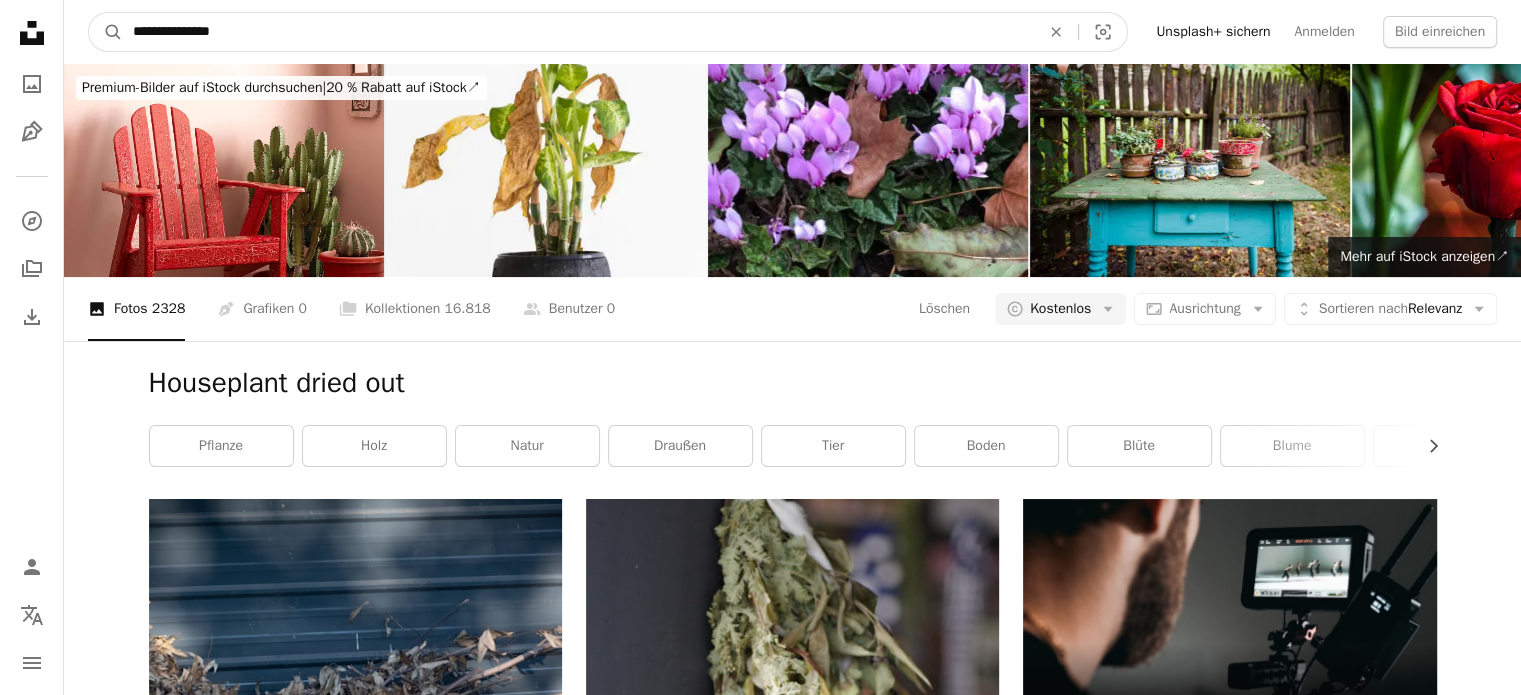 type on "**********" 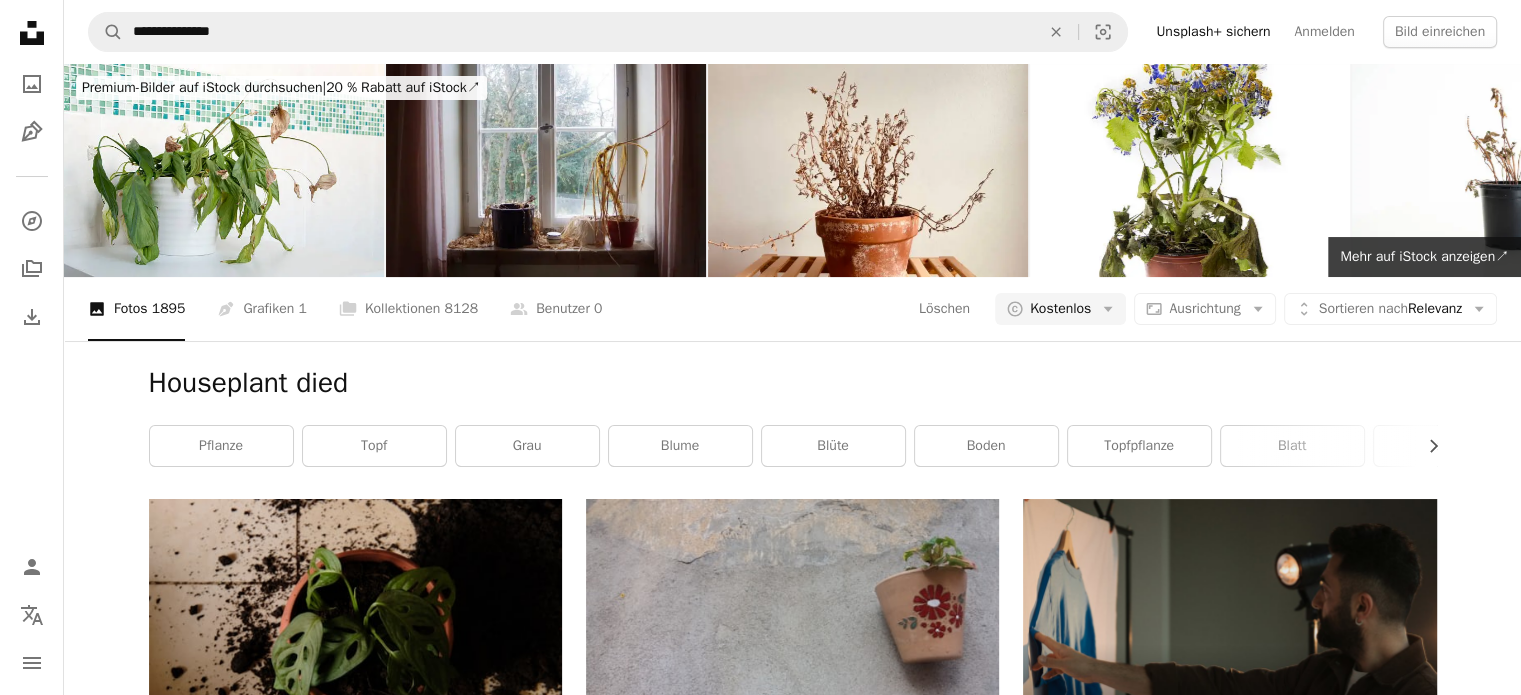 scroll, scrollTop: 2248, scrollLeft: 0, axis: vertical 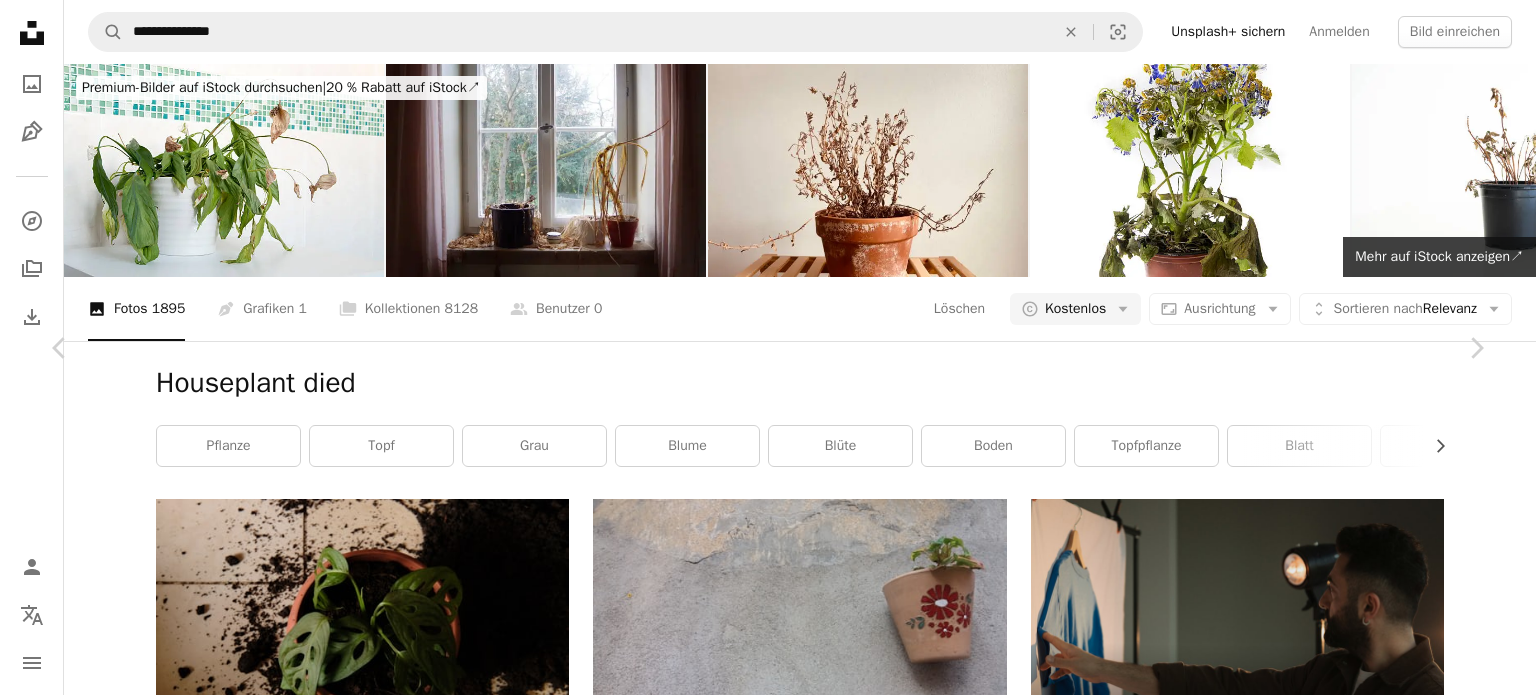 click on "An X shape Chevron left Chevron right Daniel Salgado [USERNAME] A heart A plus sign Kostenlos herunterladen Chevron down Zoom in Aufrufe 5.735 Downloads 80 A forward-right arrow Teilen Info icon Info More Actions Calendar outlined Veröffentlicht am [DAY]. [MONTH] [YEAR] Camera SONY, ILCE-6400 Safety Kostenlos zu verwenden im Rahmen der Unsplash Lizenz Pflanze braun Topf Ähnliche Premium-Bilder auf iStock durchsuchen | 20 % Rabatt mit Aktionscode UNSPLASH20 Mehr auf iStock anzeigen ↗ Ähnliche Bilder A heart A plus sign Ivan Zimin Arrow pointing down Plus sign for Unsplash+ A heart A plus sign Valeria Nikitina Für Unsplash+ A lock Herunterladen A heart A plus sign David Santos Für Anfragen verfügbar A checkmark inside of a circle Arrow pointing down A heart A plus sign Athena HE Arrow pointing down A heart A plus sign David Schultz Arrow pointing down Plus sign for Unsplash+ A heart A plus sign Lawrence Krowdeed Für Unsplash+ A lock Herunterladen Plus sign for Unsplash+ A heart A plus sign Für" at bounding box center [768, 10292] 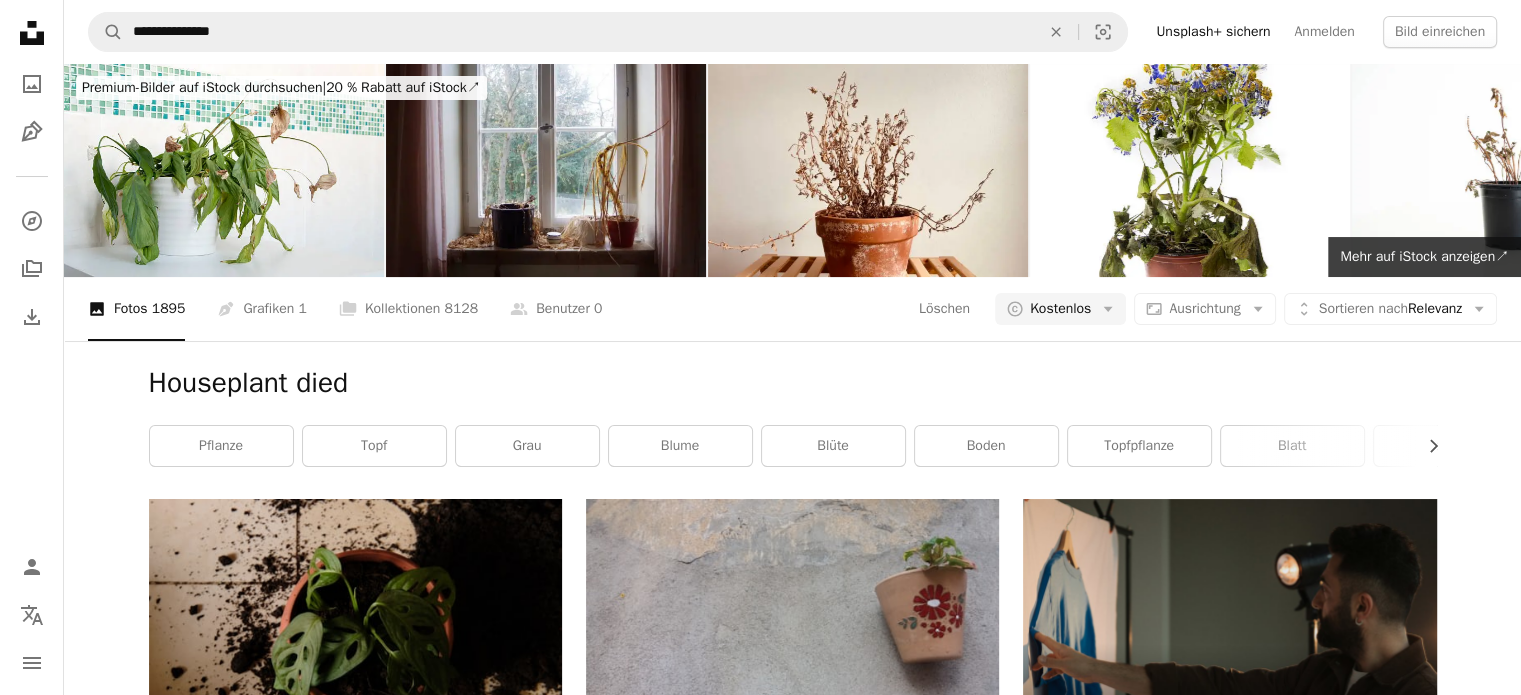 scroll, scrollTop: 9465, scrollLeft: 0, axis: vertical 